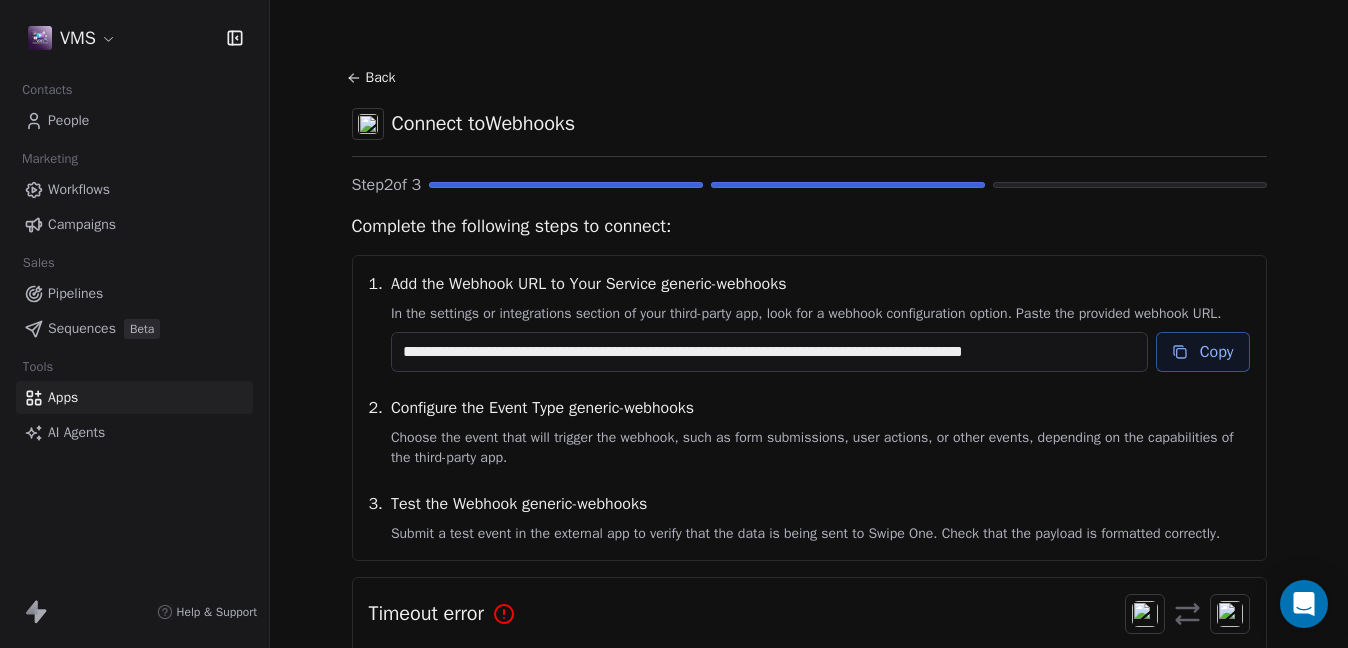 scroll, scrollTop: 0, scrollLeft: 0, axis: both 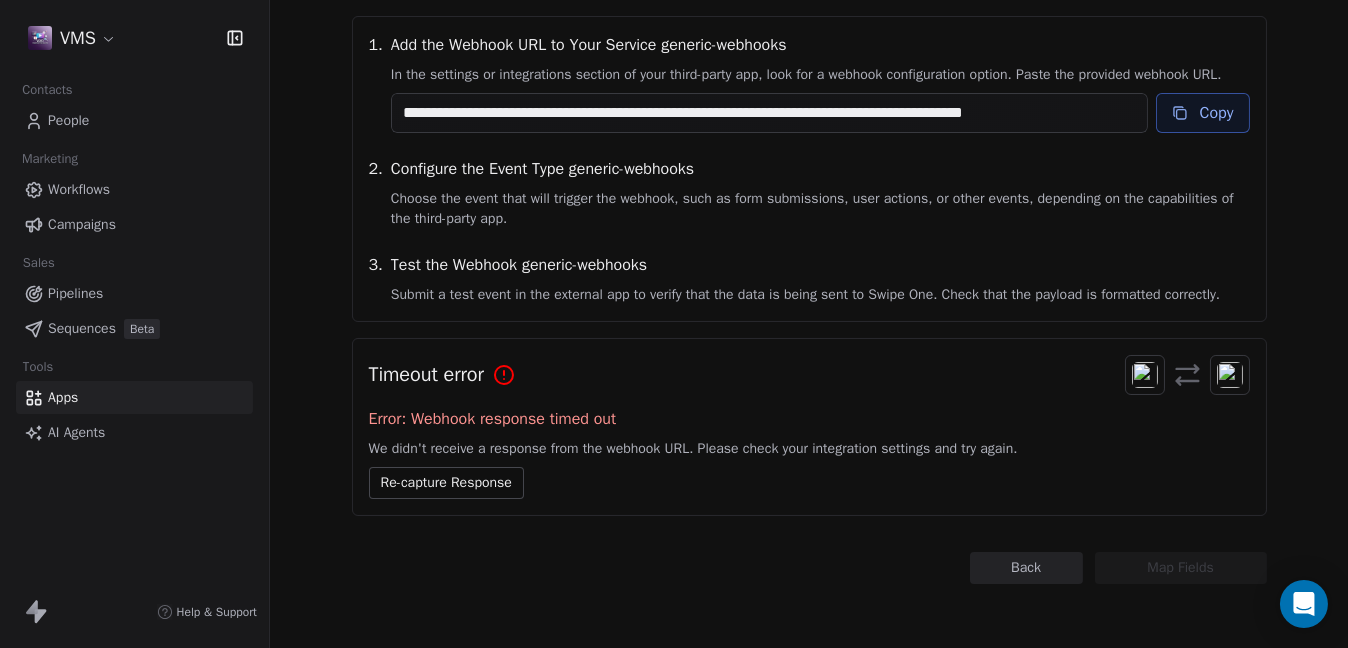 click on "Re-capture Response" at bounding box center (446, 483) 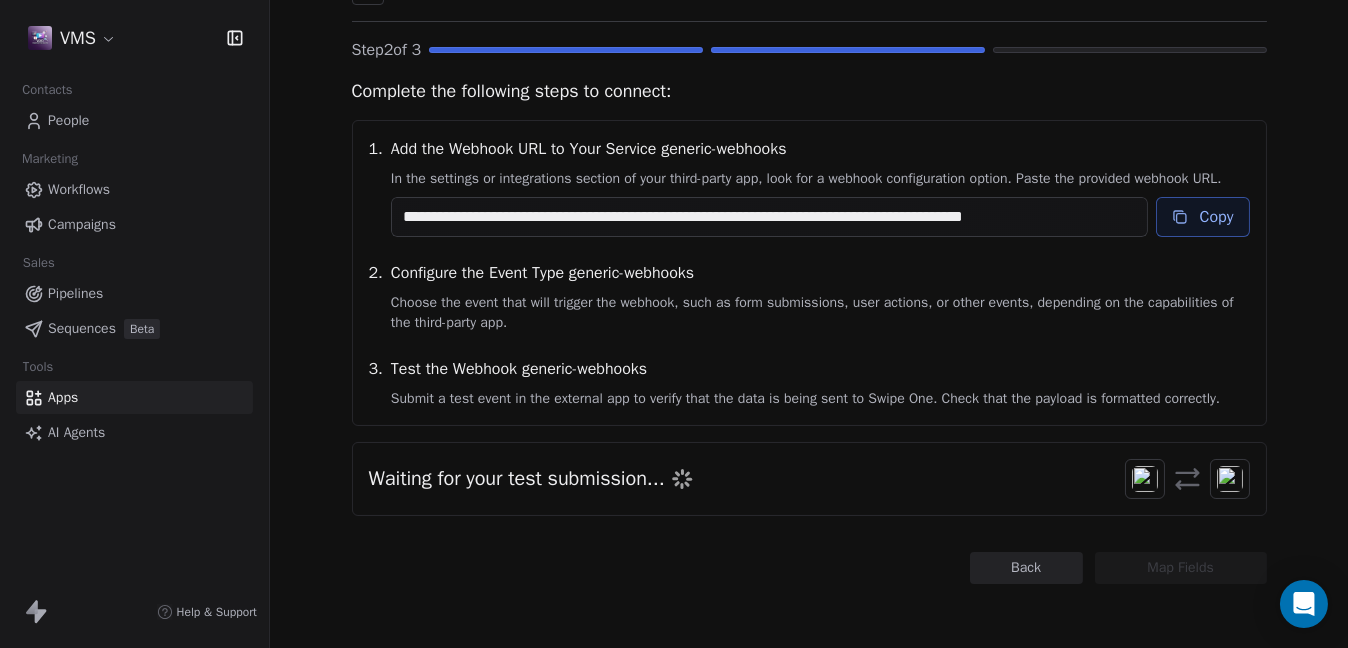 scroll, scrollTop: 152, scrollLeft: 0, axis: vertical 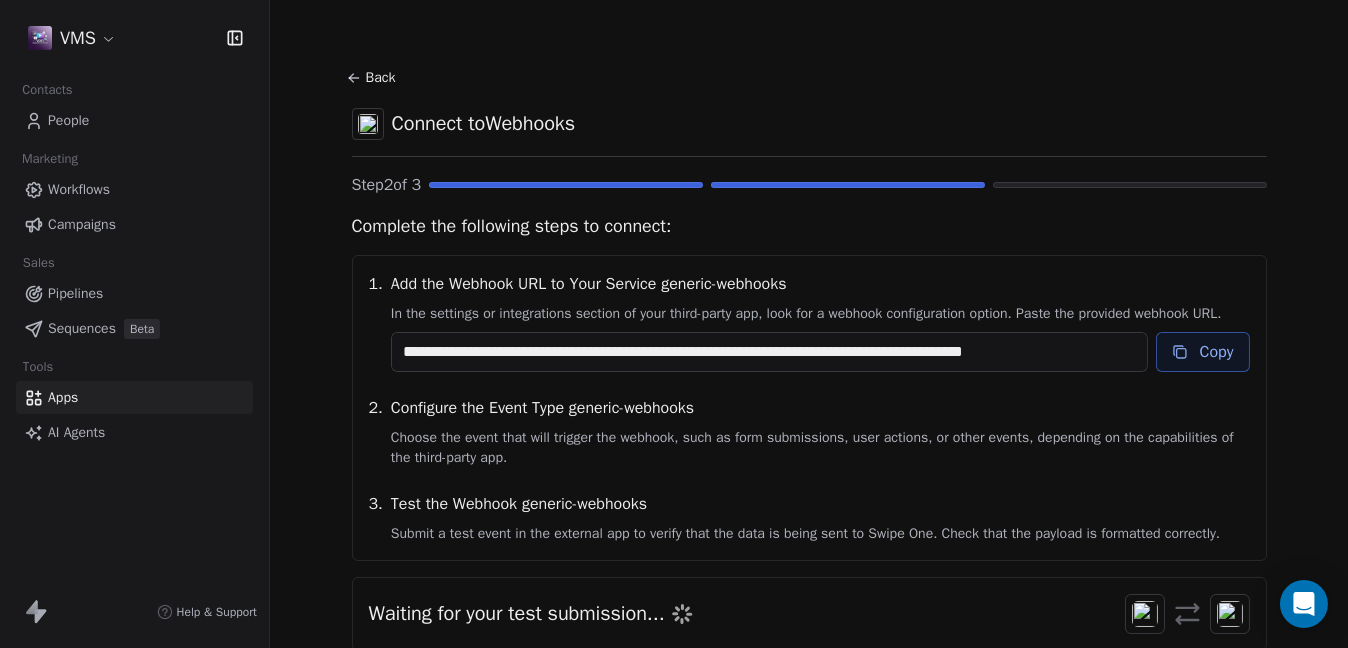 click on "Choose the event that will trigger the webhook, such as form submissions, user actions, or other events, depending on the capabilities of the third-party app." at bounding box center [820, 448] 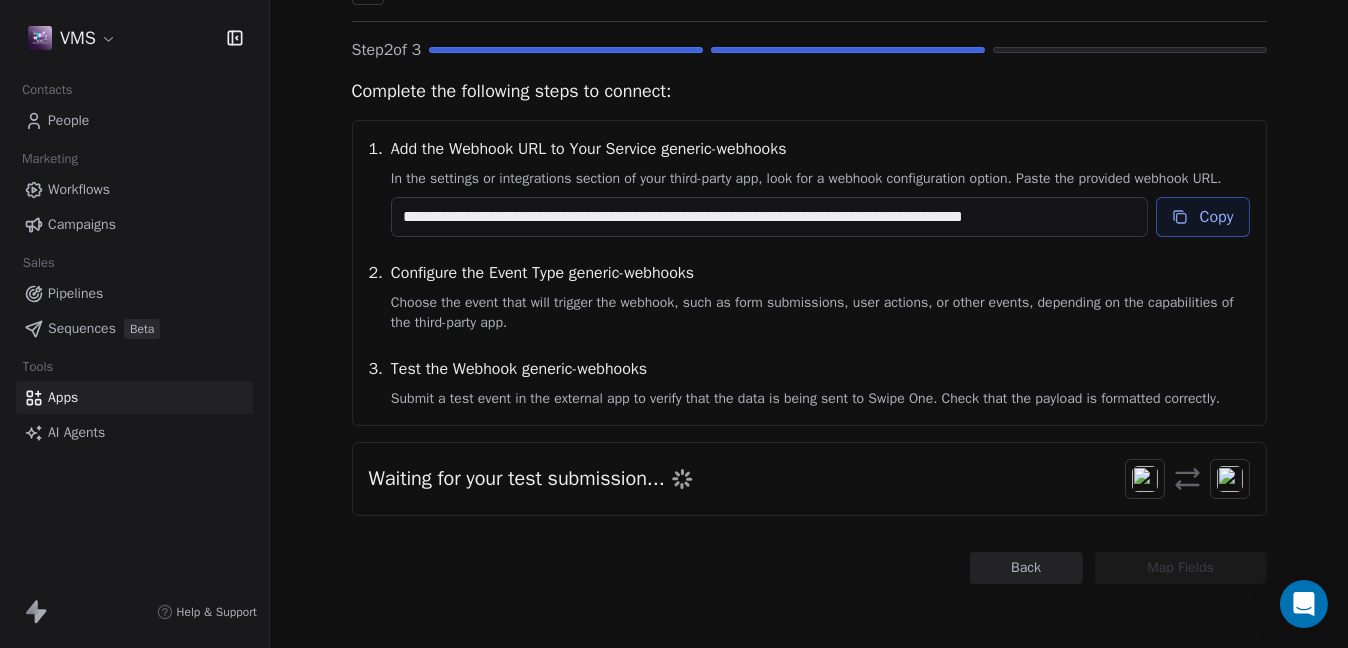 click at bounding box center [1145, 479] 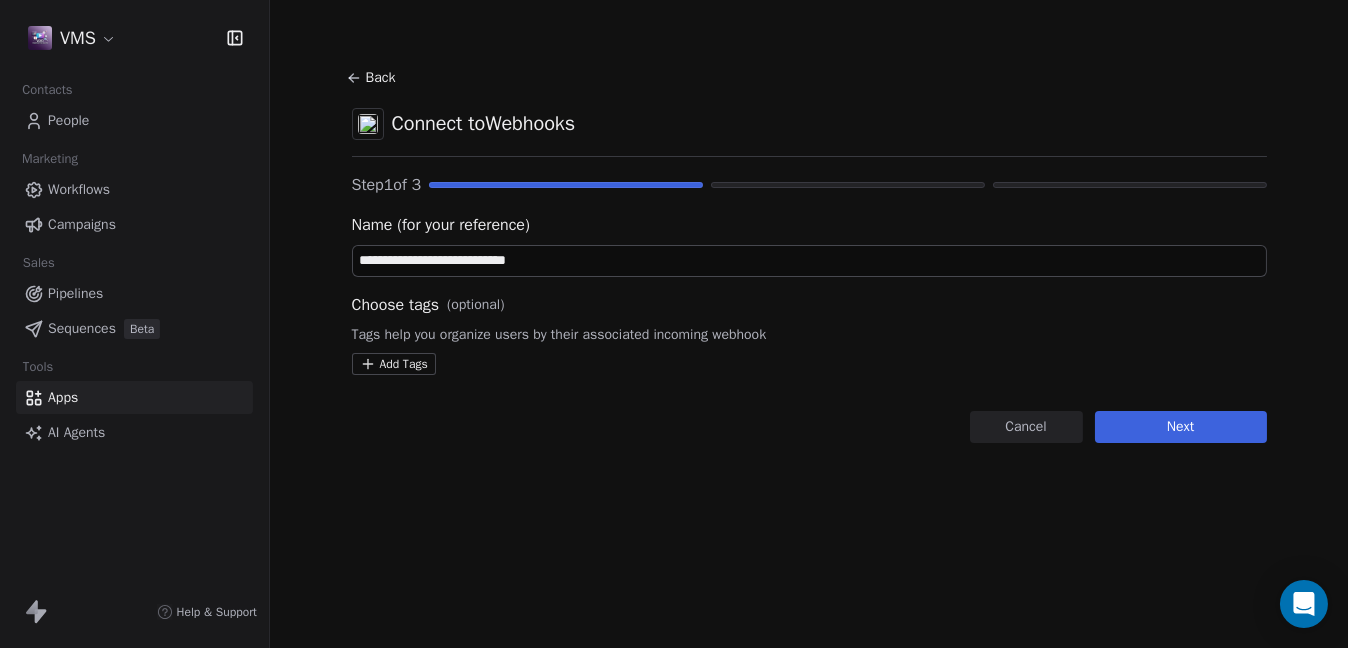 scroll, scrollTop: 0, scrollLeft: 0, axis: both 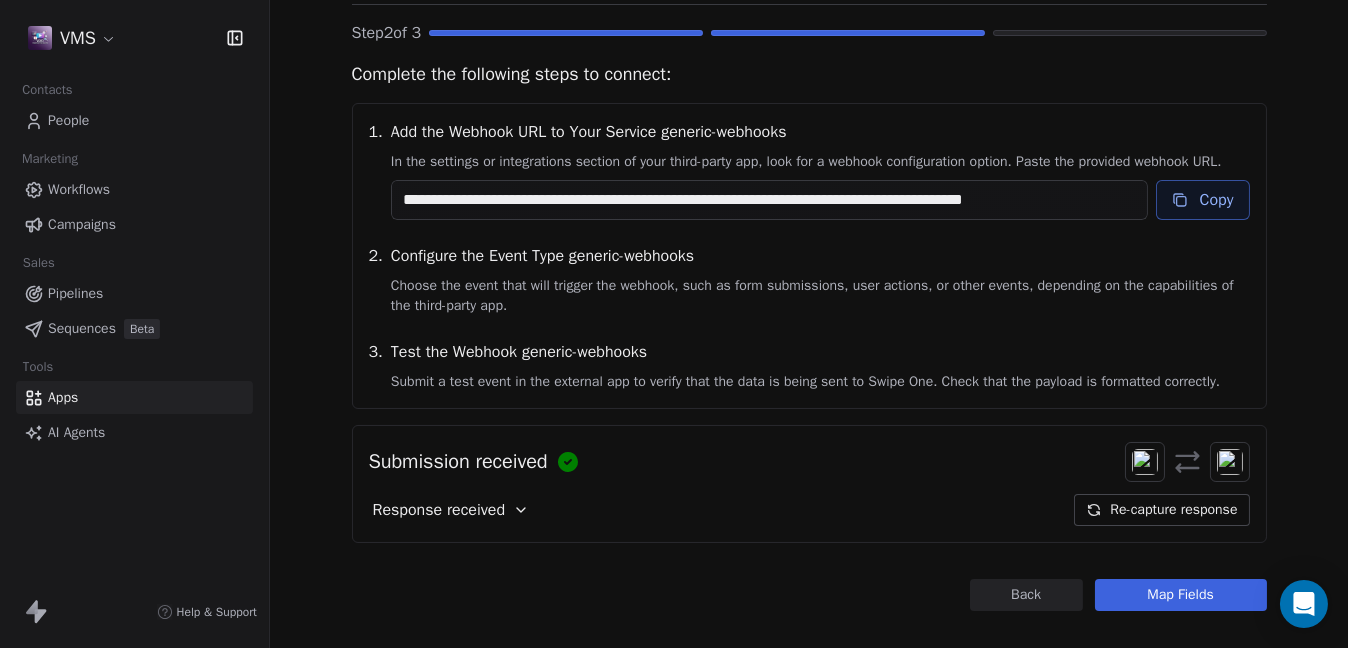 click 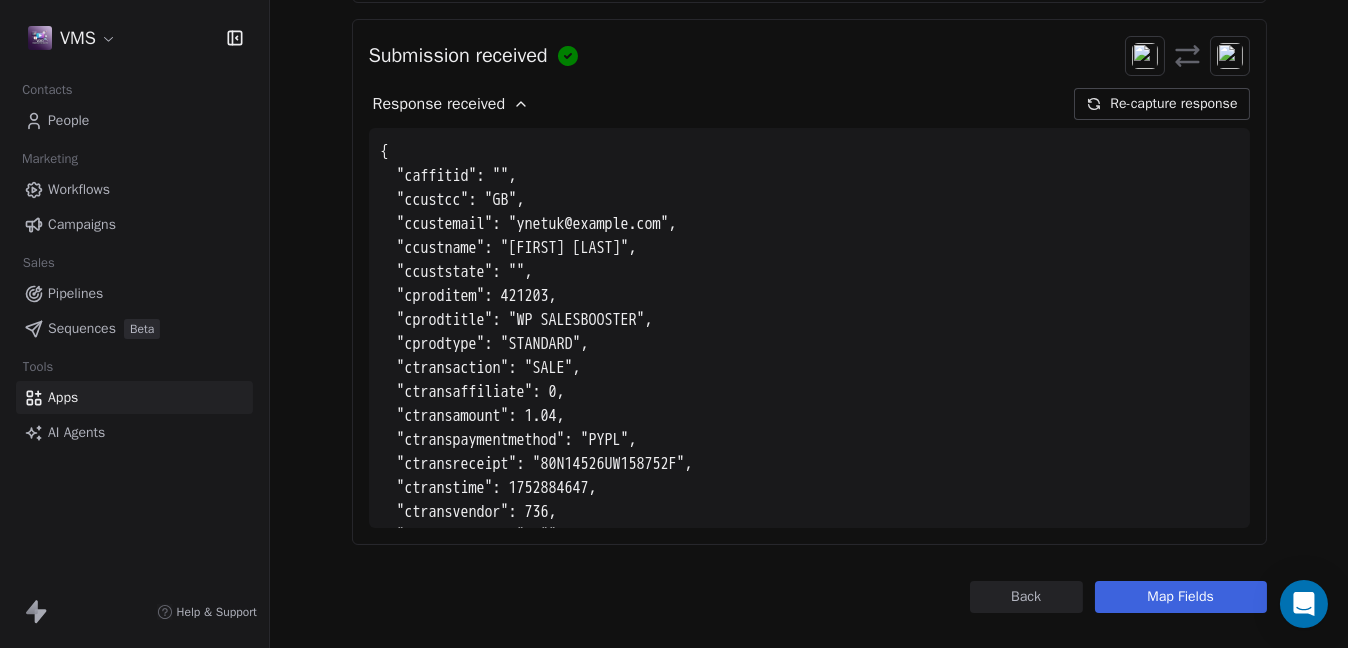 scroll, scrollTop: 557, scrollLeft: 0, axis: vertical 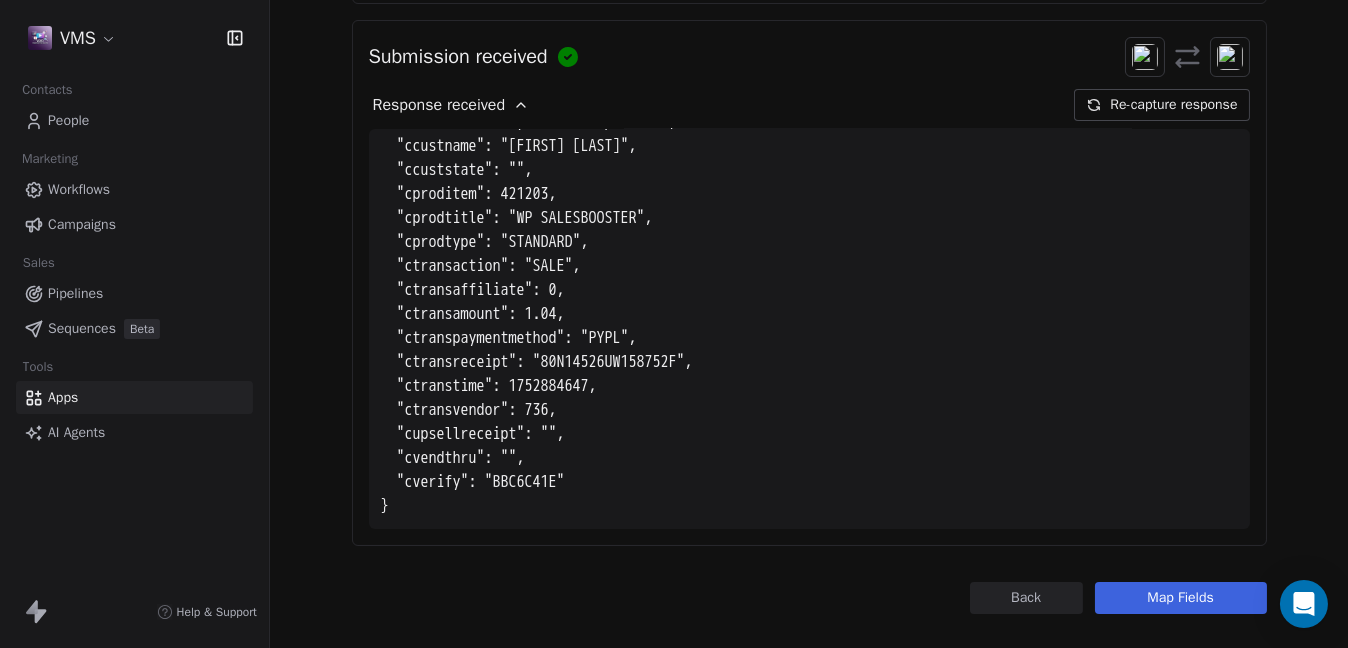 click on "Map Fields" at bounding box center [1181, 598] 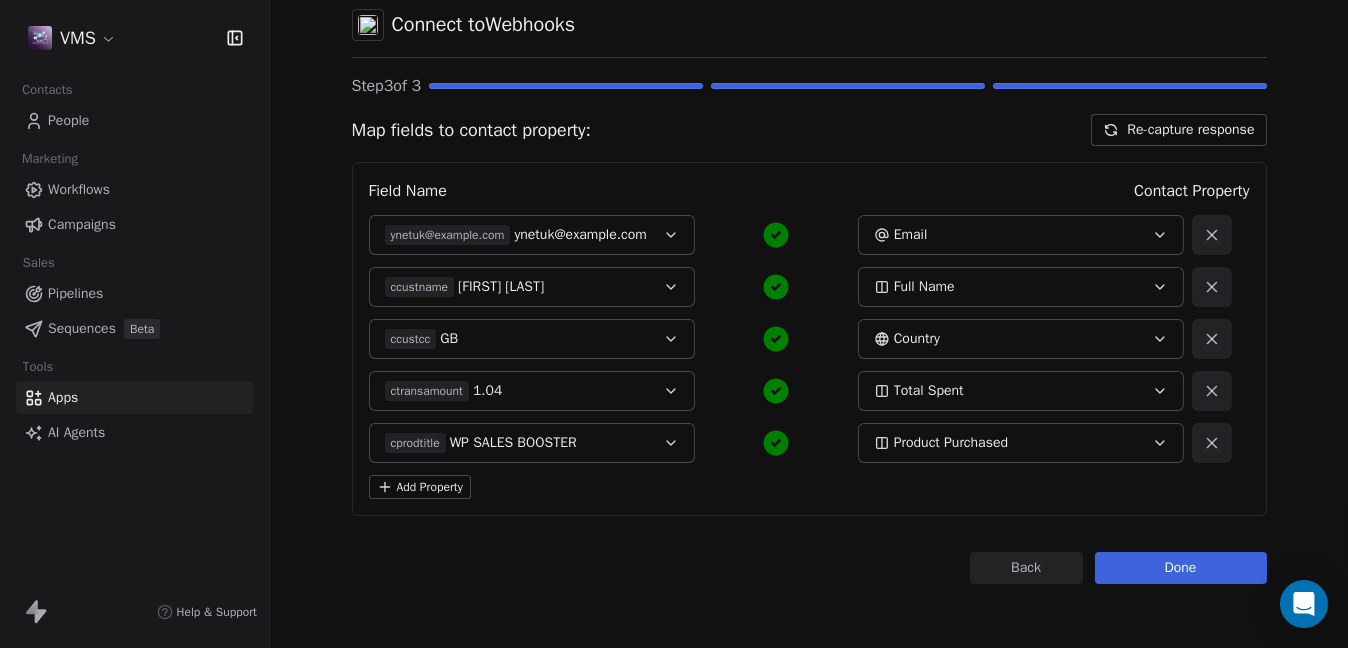 scroll, scrollTop: 49, scrollLeft: 0, axis: vertical 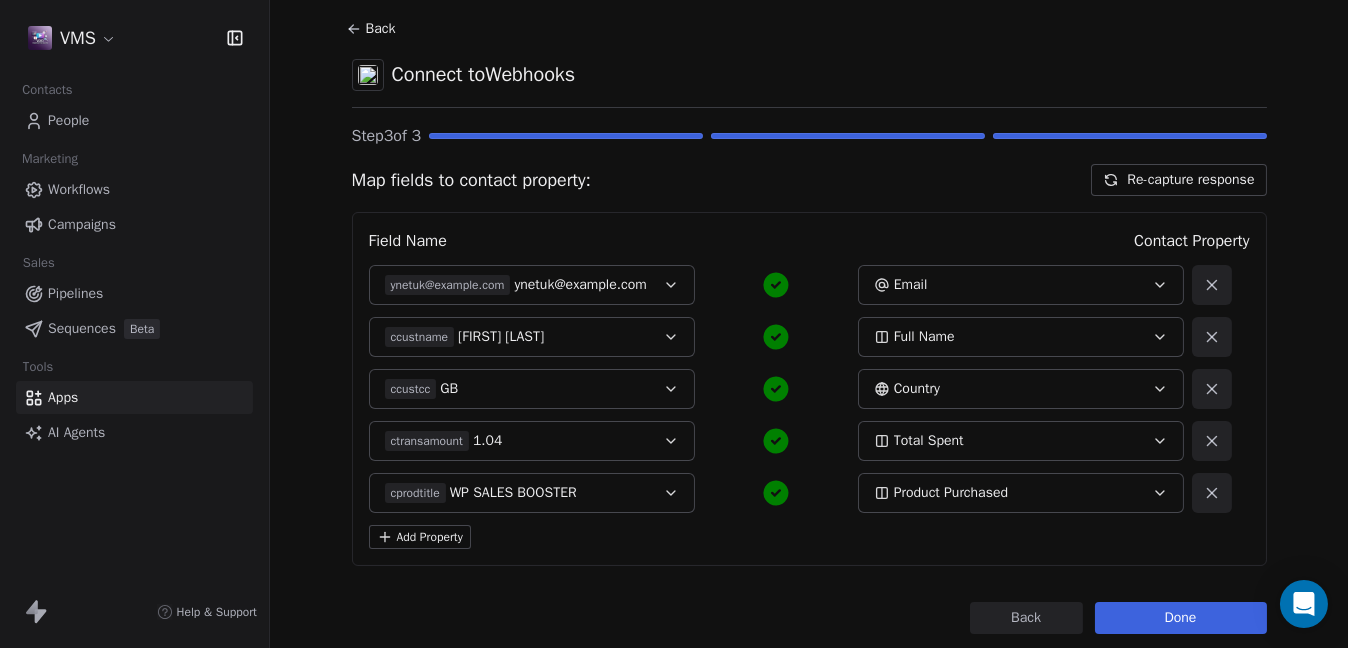 click on "Done" at bounding box center (1181, 618) 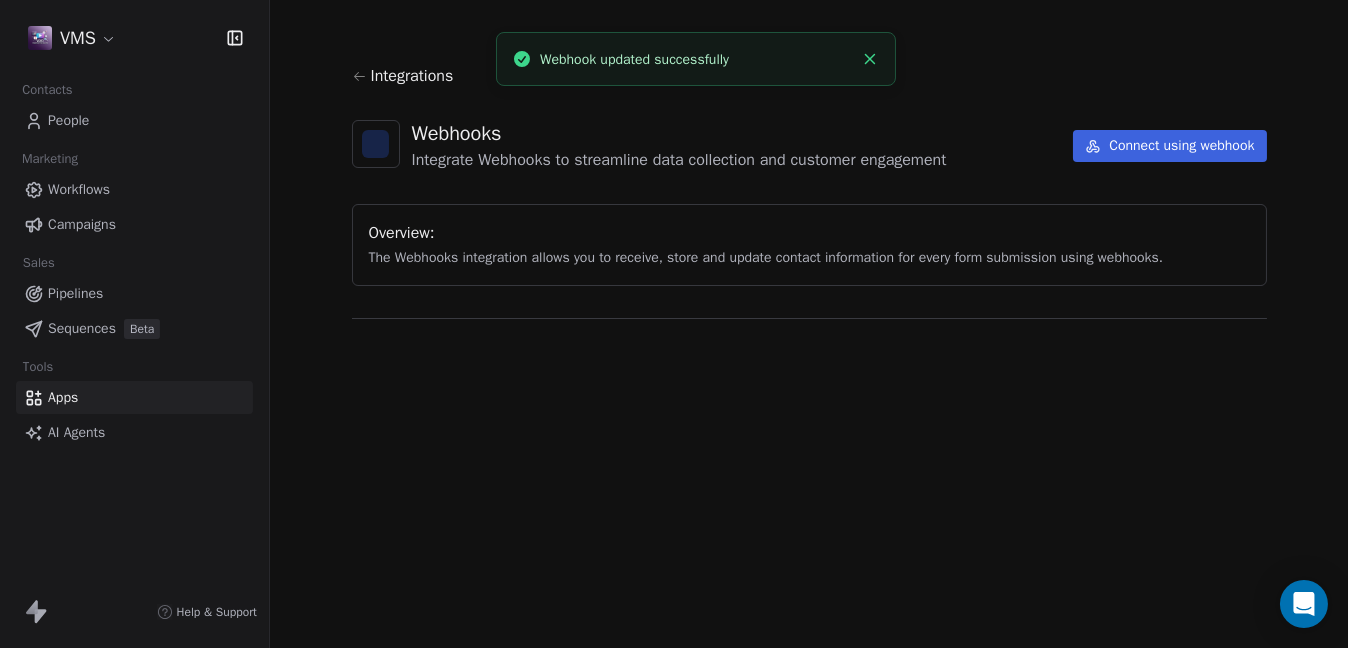 scroll, scrollTop: 0, scrollLeft: 0, axis: both 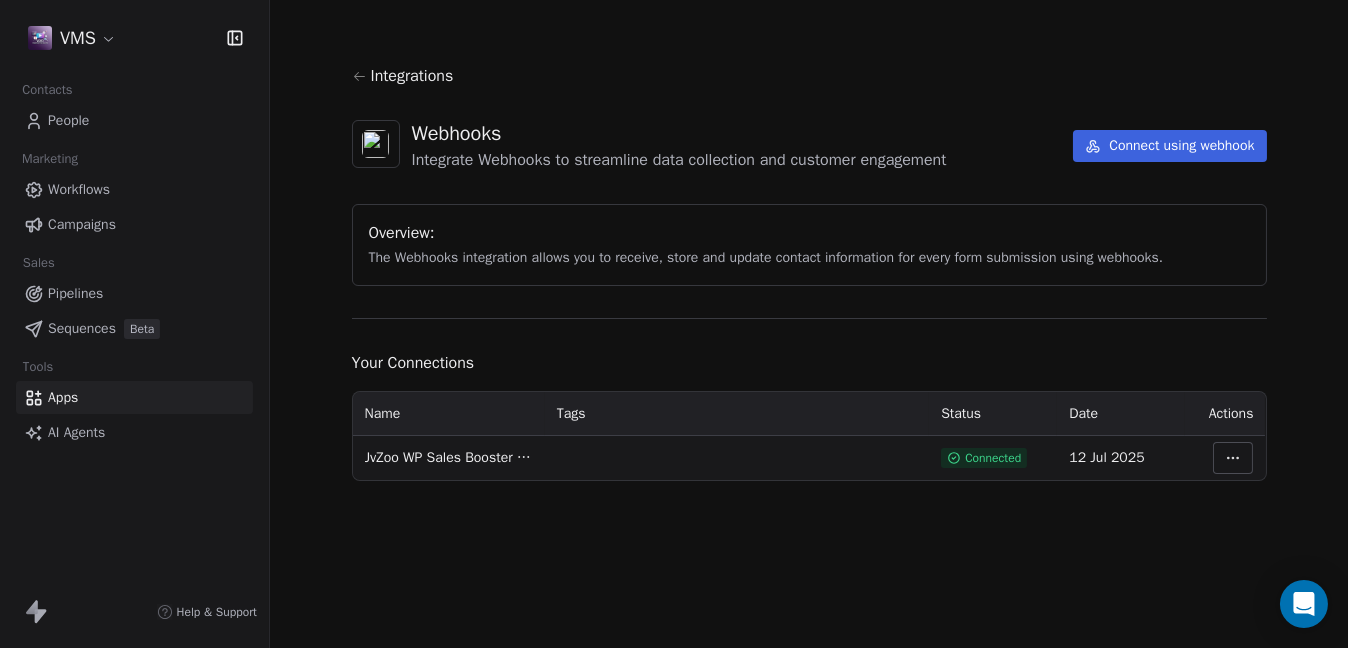 click on "VMS Contacts People Marketing Workflows Campaigns Sales Pipelines Sequences Beta Tools Apps AI Agents Help & Support Integrations Webhooks Integrate Webhooks to streamline data collection and customer engagement Connect using webhook Overview: The Webhooks integration allows you to receive, store and update contact information for every form submission using webhooks. Your Connections Name Tags Status Date Actions JvZoo WP Sales Booster Plugin Connected 12 Jul 2025" at bounding box center (674, 324) 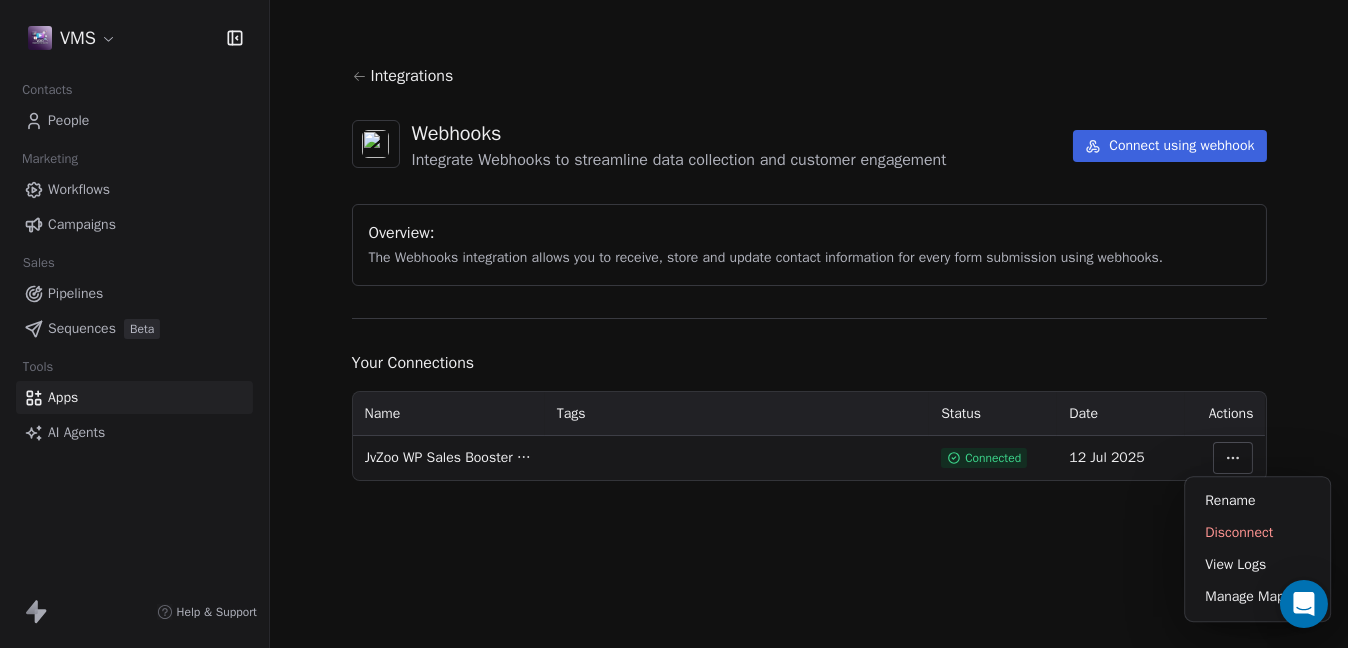 click on "VMS Contacts People Marketing Workflows Campaigns Sales Pipelines Sequences Beta Tools Apps AI Agents Help & Support Integrations Webhooks Integrate Webhooks to streamline data collection and customer engagement Connect using webhook Overview: The Webhooks integration allows you to receive, store and update contact information for every form submission using webhooks. Your Connections Name Tags Status Date Actions JvZoo WP Sales Booster Plugin Connected [DATE]
Rename Disconnect View Logs Manage Mapping" at bounding box center [674, 324] 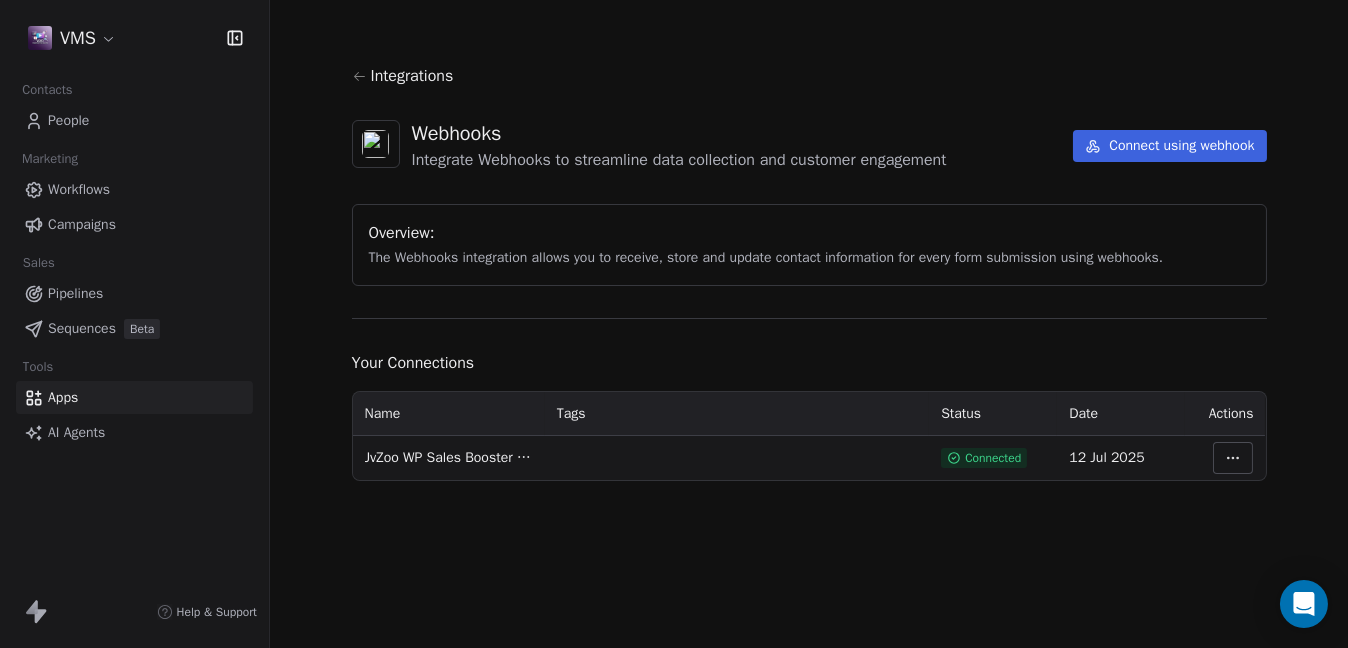 click on "Integrations" at bounding box center [412, 76] 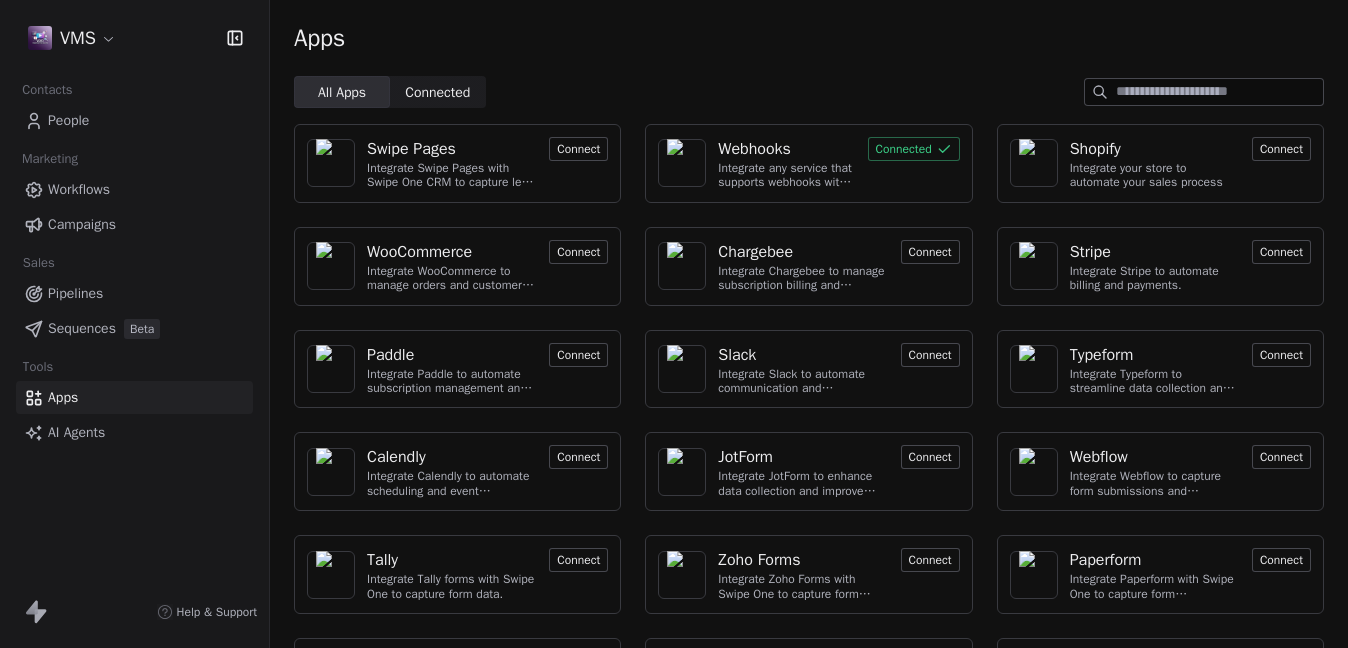 scroll, scrollTop: 0, scrollLeft: 0, axis: both 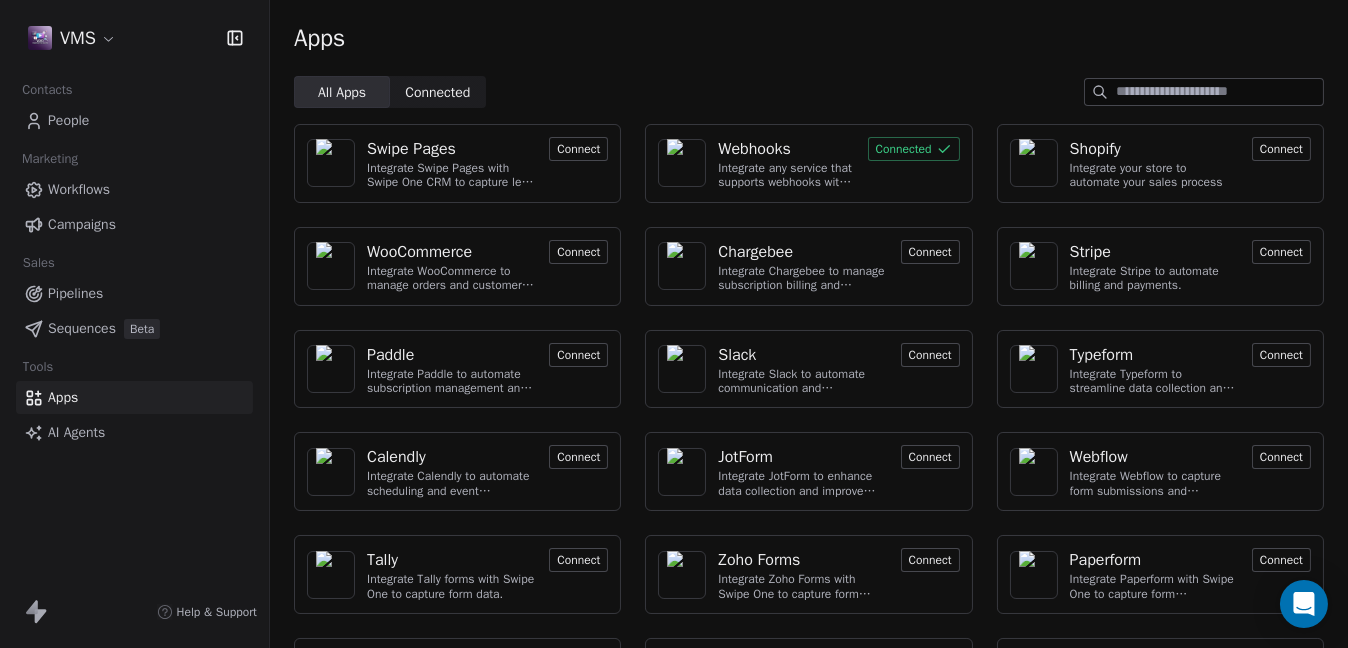 click on "Connected" at bounding box center (914, 149) 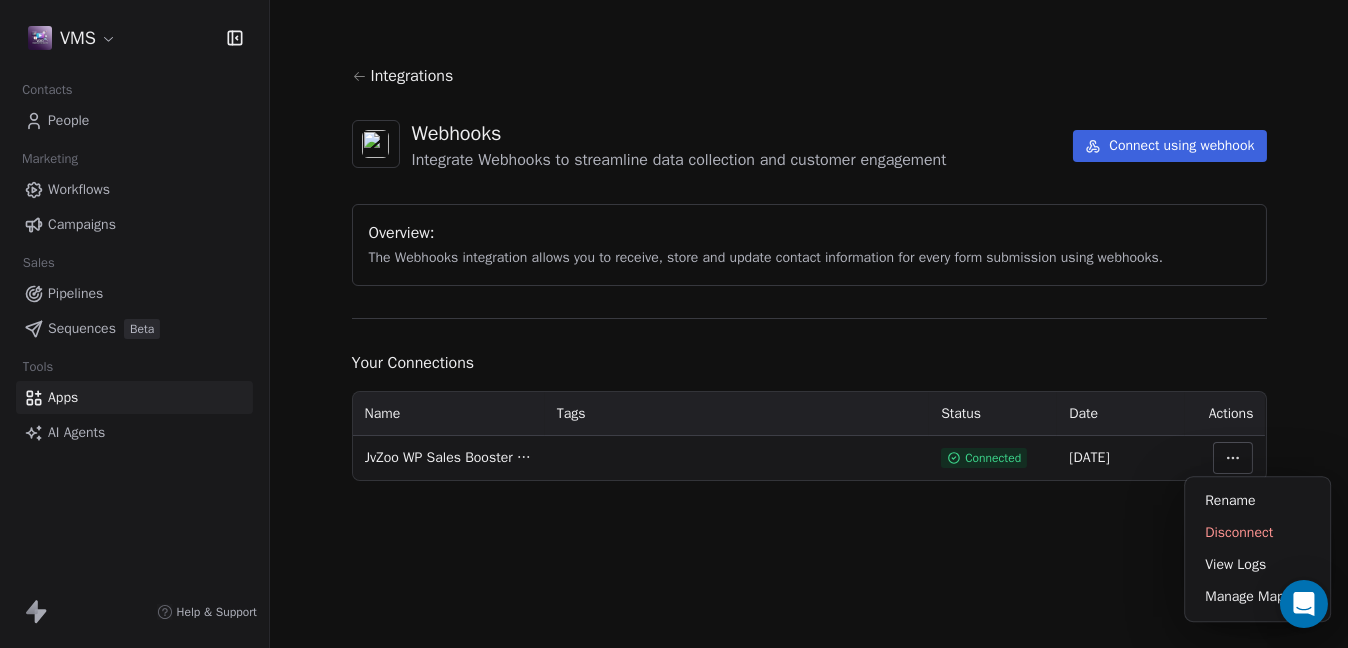 click on "VMS Contacts People Marketing Workflows Campaigns Sales Pipelines Sequences Beta Tools Apps AI Agents Help & Support Integrations Webhooks Integrate Webhooks to streamline data collection and customer engagement Connect using webhook Overview: The Webhooks integration allows you to receive, store and update contact information for every form submission using webhooks. Your Connections Name Tags Status Date Actions JvZoo WP Sales Booster Plugin Connected [DATE]
Rename Disconnect View Logs Manage Mapping" at bounding box center (674, 324) 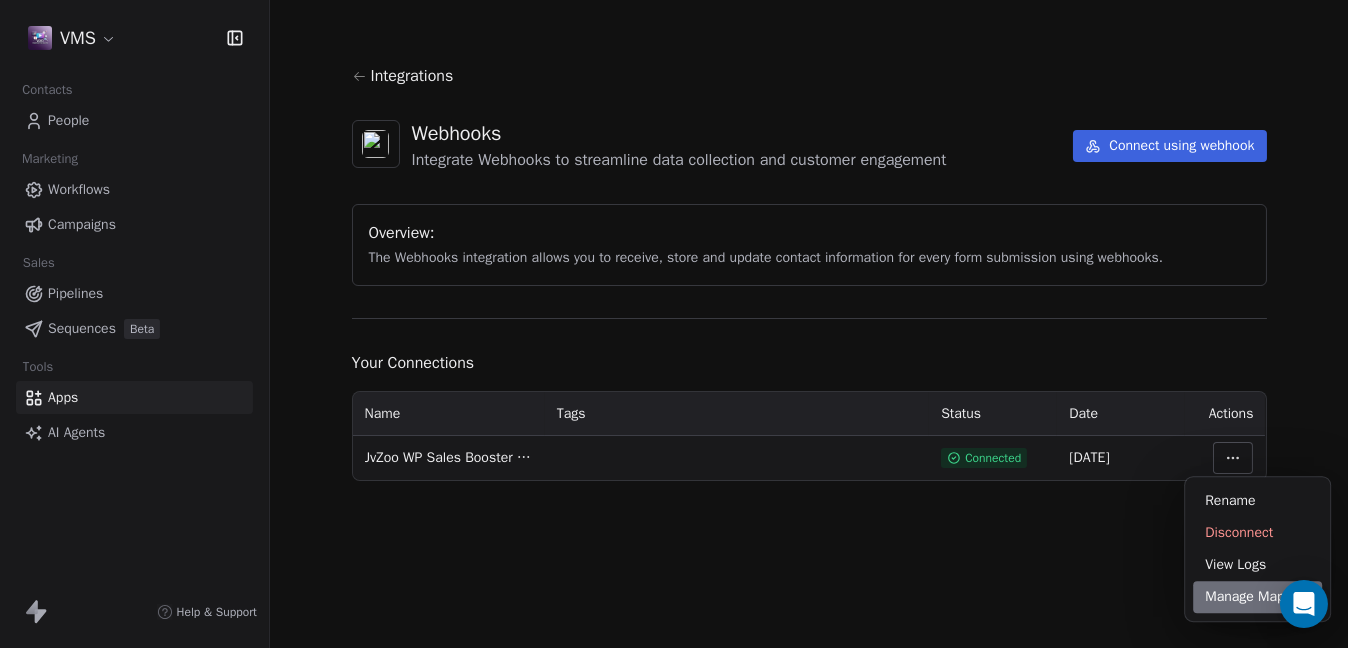 click on "Manage Mapping" at bounding box center [1257, 597] 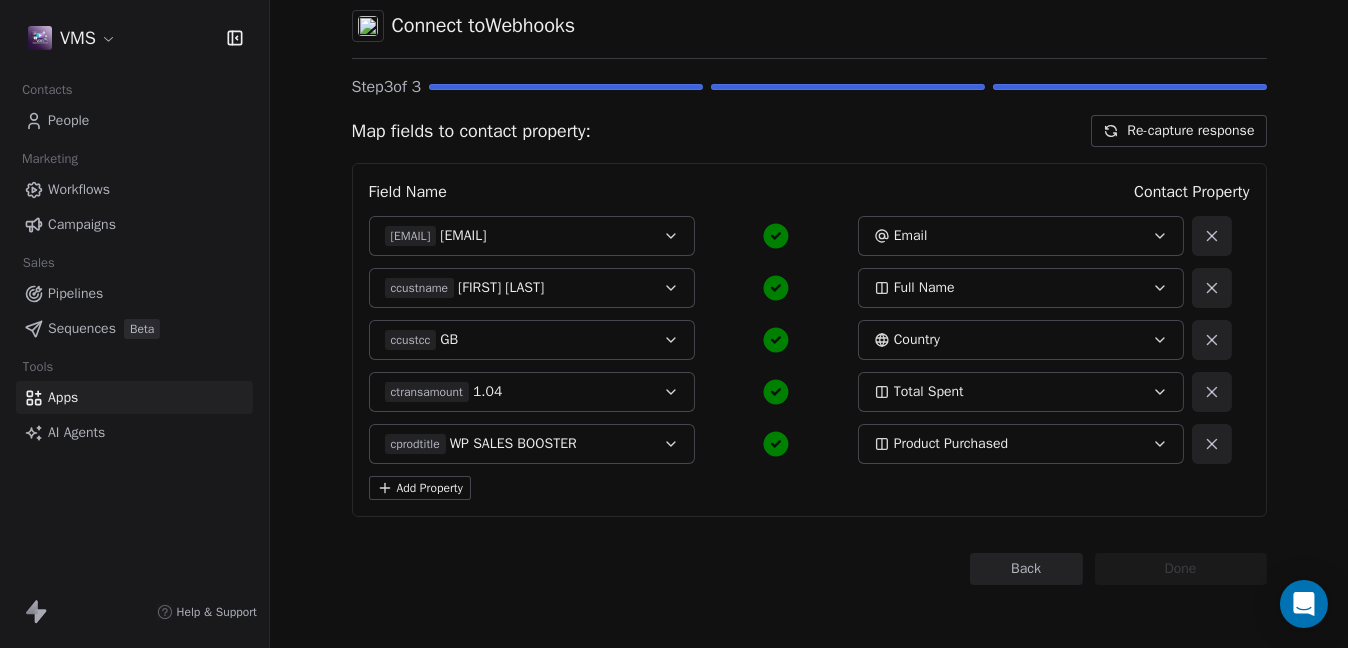 scroll, scrollTop: 0, scrollLeft: 0, axis: both 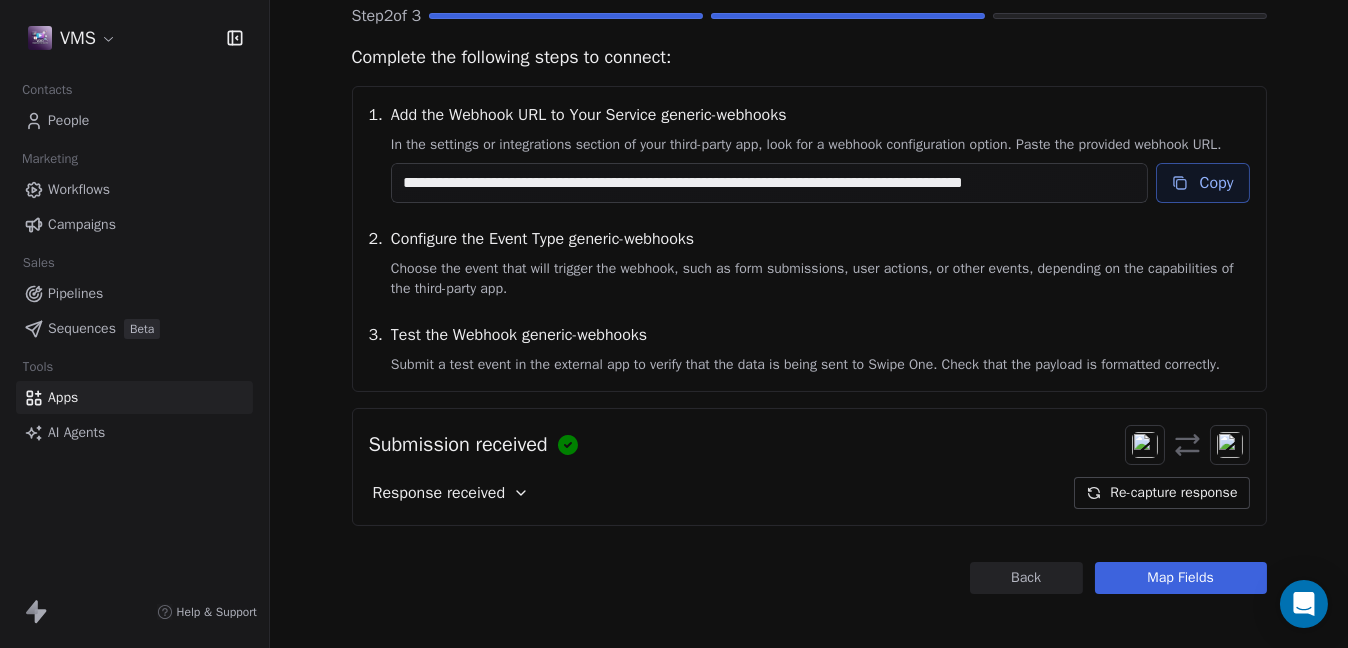 click on "Map Fields" at bounding box center [1181, 578] 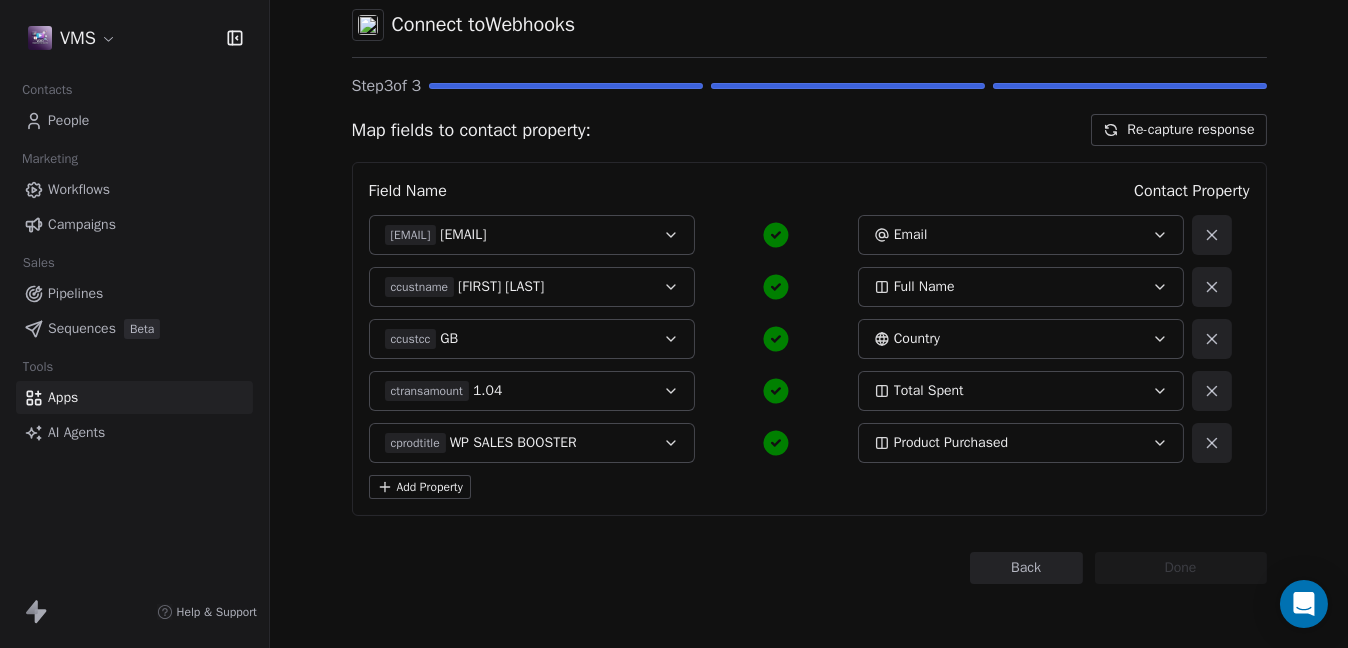 scroll, scrollTop: 98, scrollLeft: 0, axis: vertical 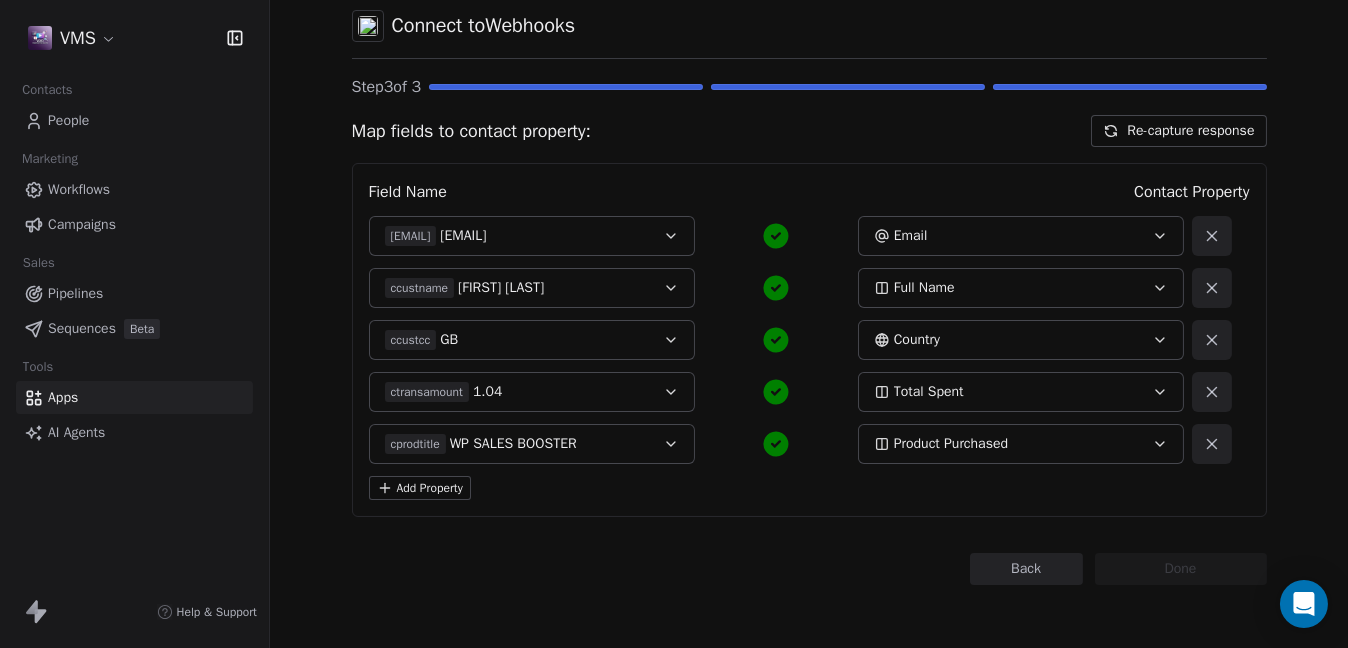 click on "Back Done" at bounding box center [809, 569] 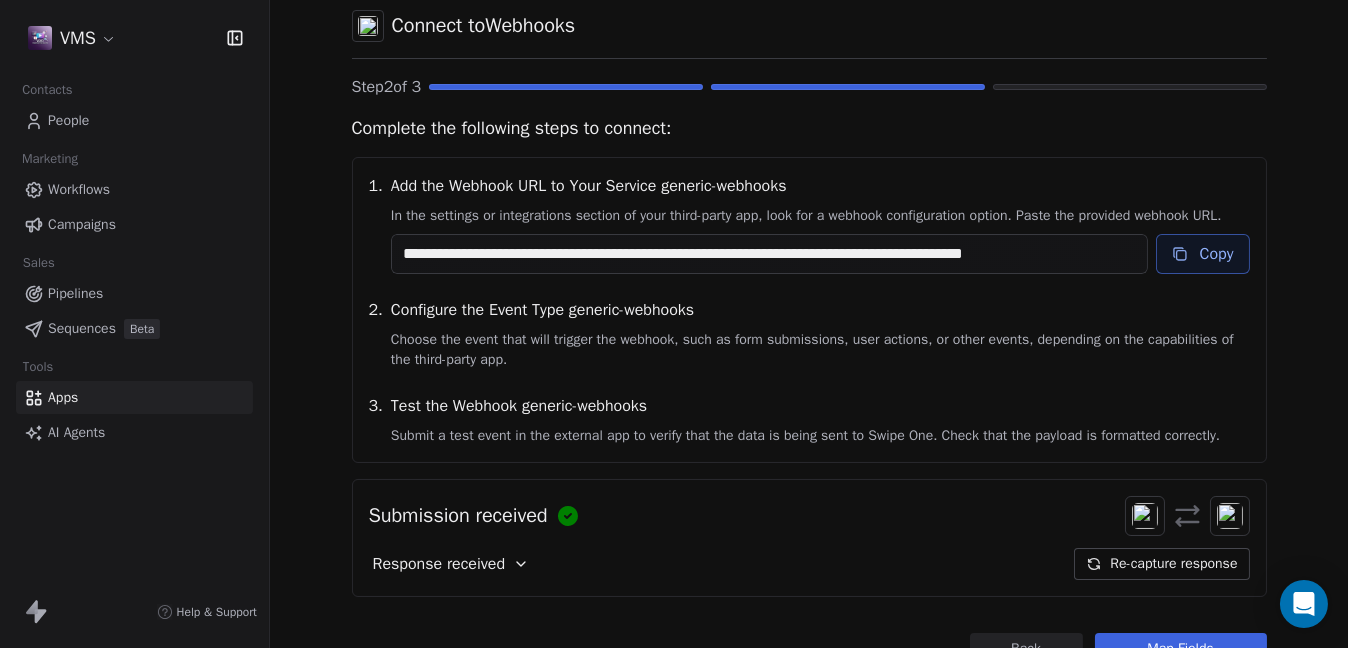 scroll, scrollTop: 0, scrollLeft: 0, axis: both 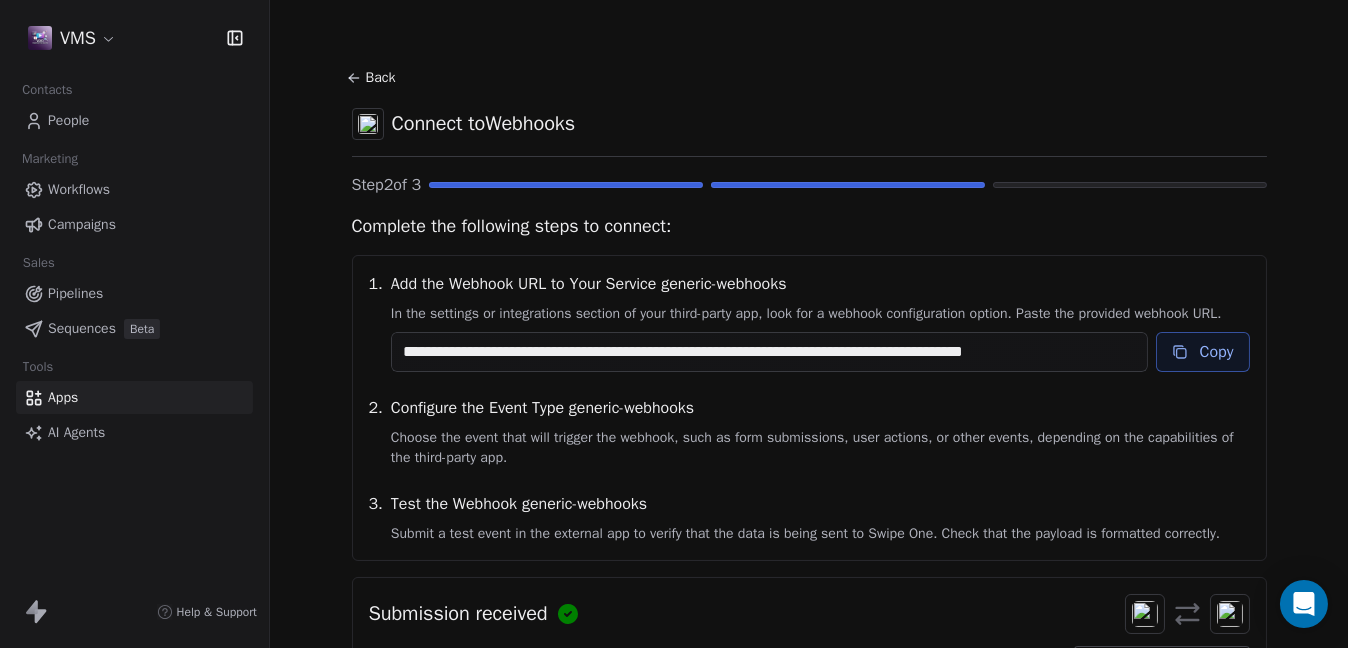 click on "People" at bounding box center (68, 120) 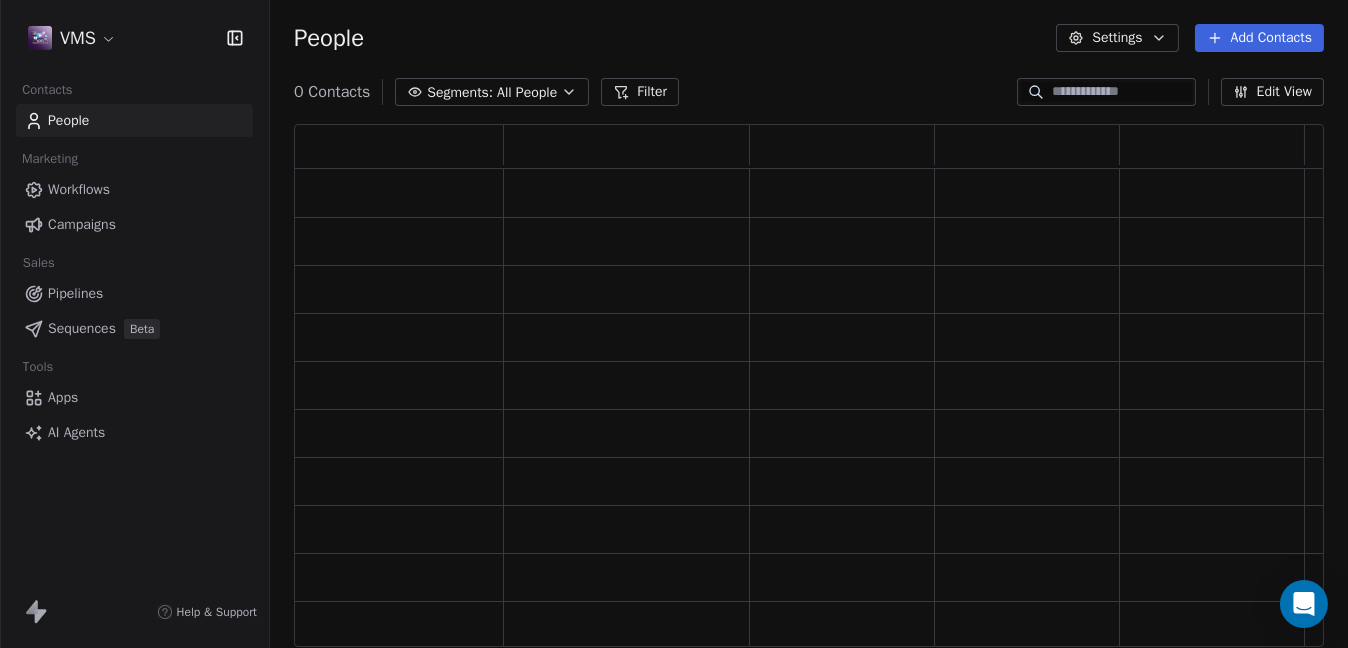 scroll, scrollTop: 16, scrollLeft: 15, axis: both 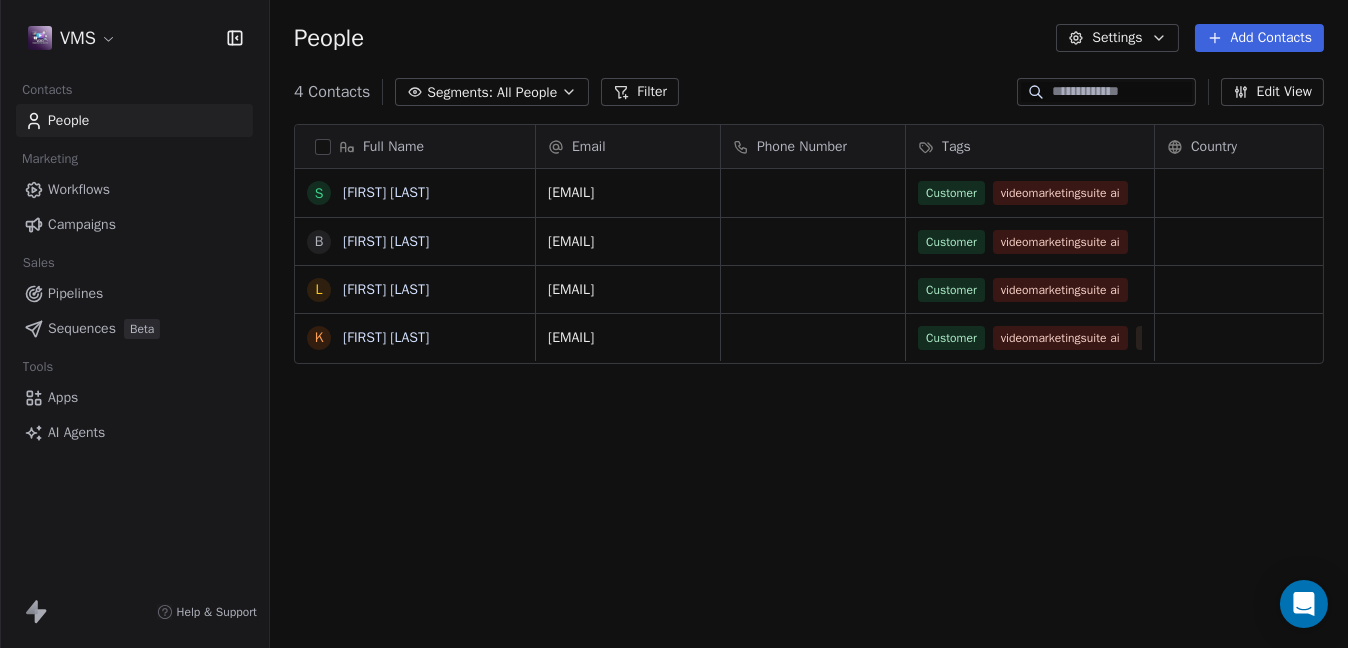 click on "Workflows" at bounding box center [79, 189] 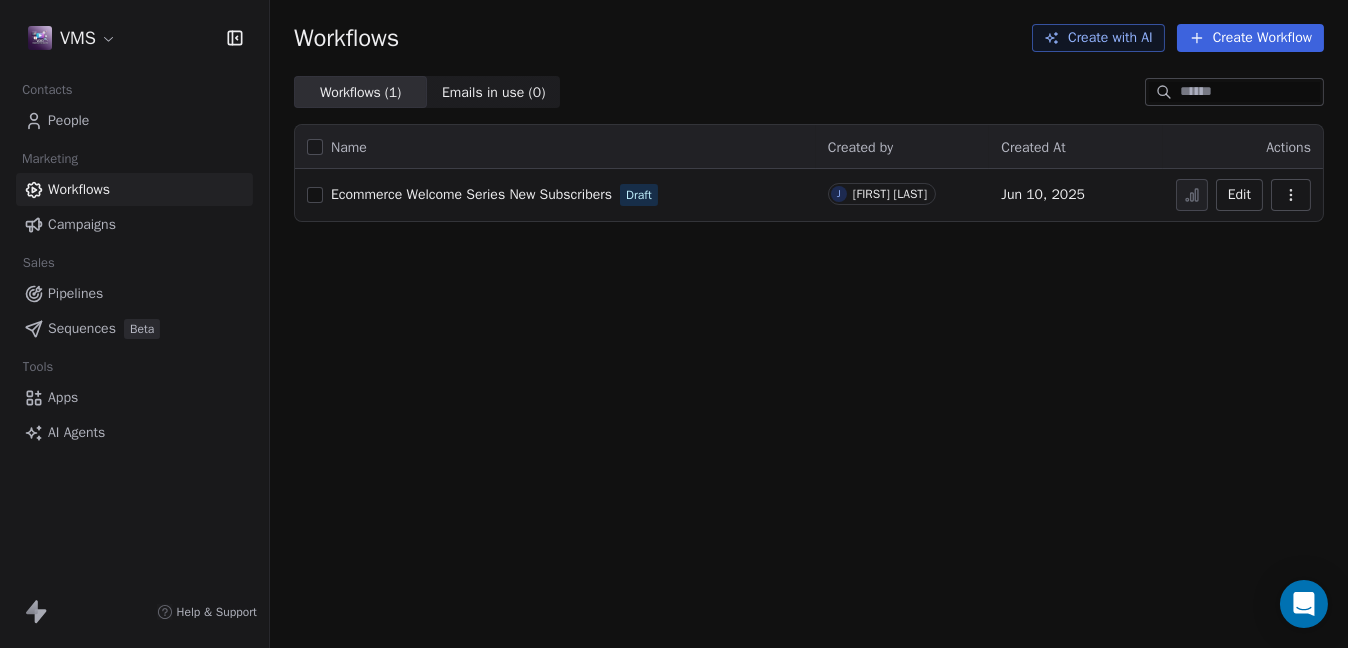 click on "Campaigns" at bounding box center (82, 224) 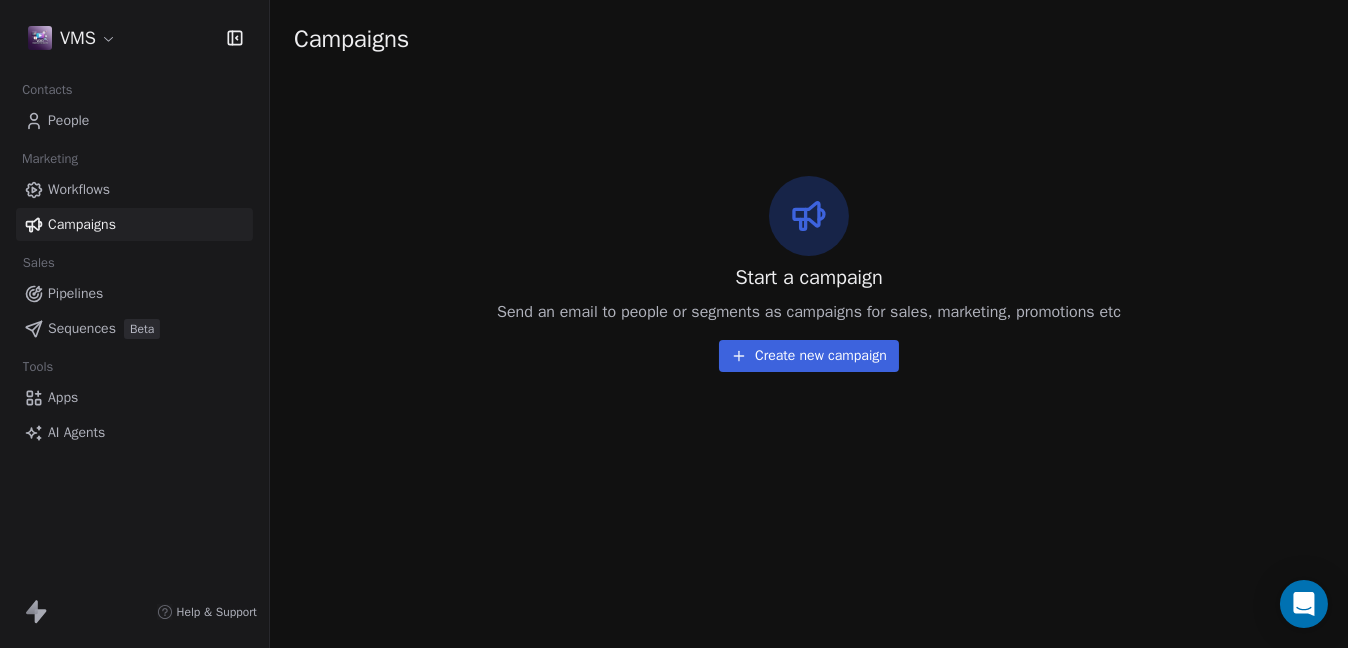 click on "Workflows" at bounding box center [79, 189] 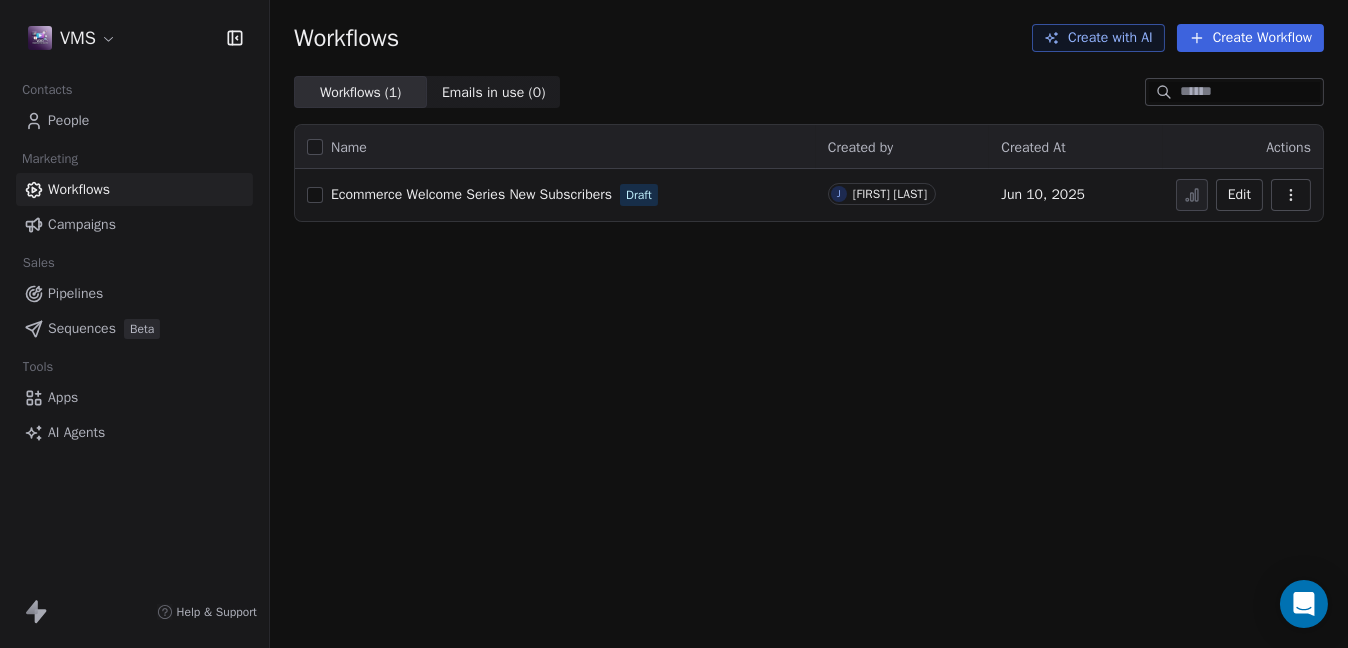 click on "People" at bounding box center [68, 120] 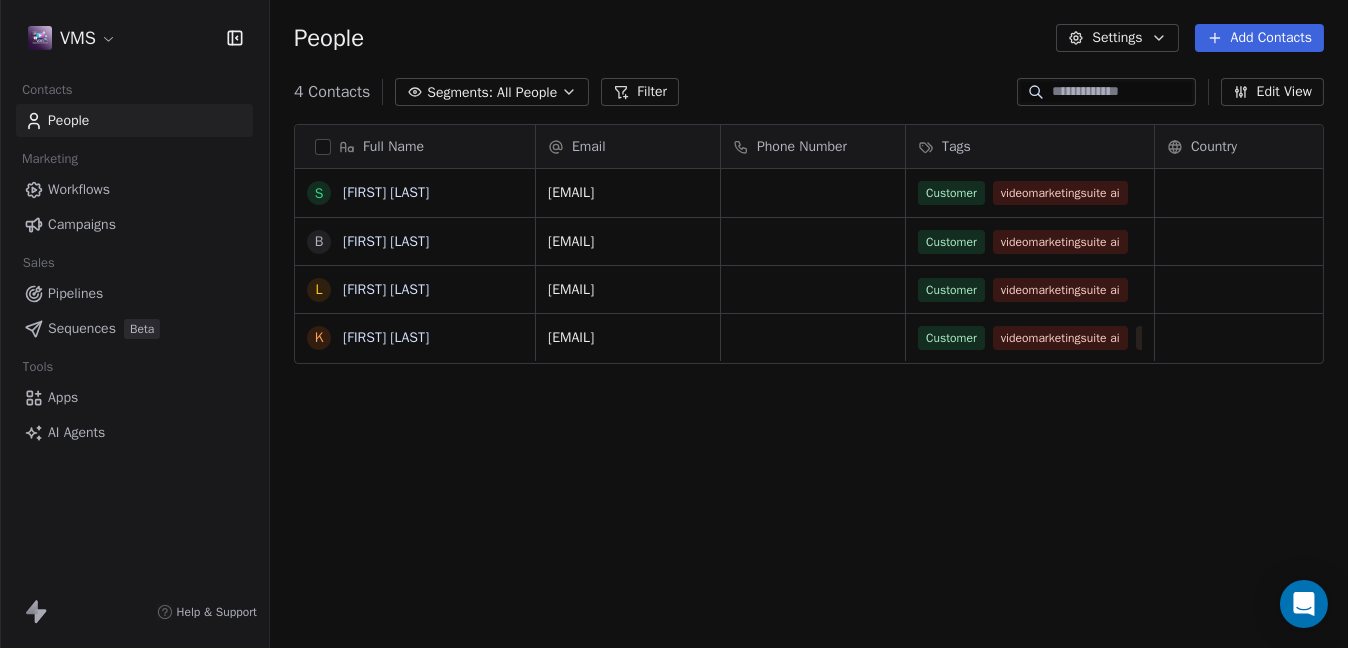 scroll, scrollTop: 16, scrollLeft: 16, axis: both 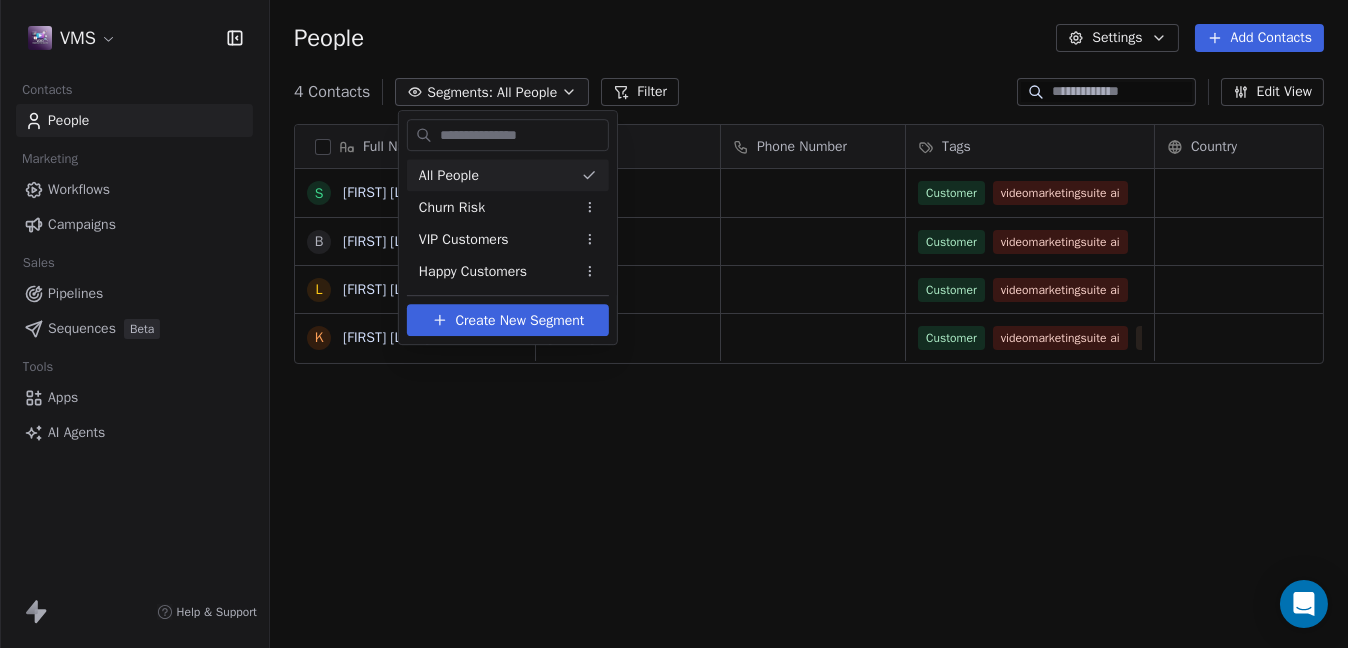 click on "VMS Contacts People Marketing Workflows Campaigns Sales Pipelines Sequences Beta Tools Apps AI Agents Help & Support People Settings Add Contacts 4 Contacts Segments: All People Filter Edit View Tag Add to Sequence Export Full Name [FIRST] [LAST] [FIRST] [LAST] [FIRST] [LAST] [FIRST] [LAST] Email Phone Number Tags Country Website Job Title Status [EMAIL] Customer videomarketingsuite ai [EMAIL] Customer videomarketingsuite ai [EMAIL] Customer videomarketingsuite ai [EMAIL] Customer videomarketingsuite ai unsubscribed vms ai
To pick up a draggable item, press the space bar.
While dragging, use the arrow keys to move the item.
Press space again to drop the item in its new position, or press escape to cancel.
All People Churn Risk VIP Customers Happy Customers Create New Segment" at bounding box center (674, 324) 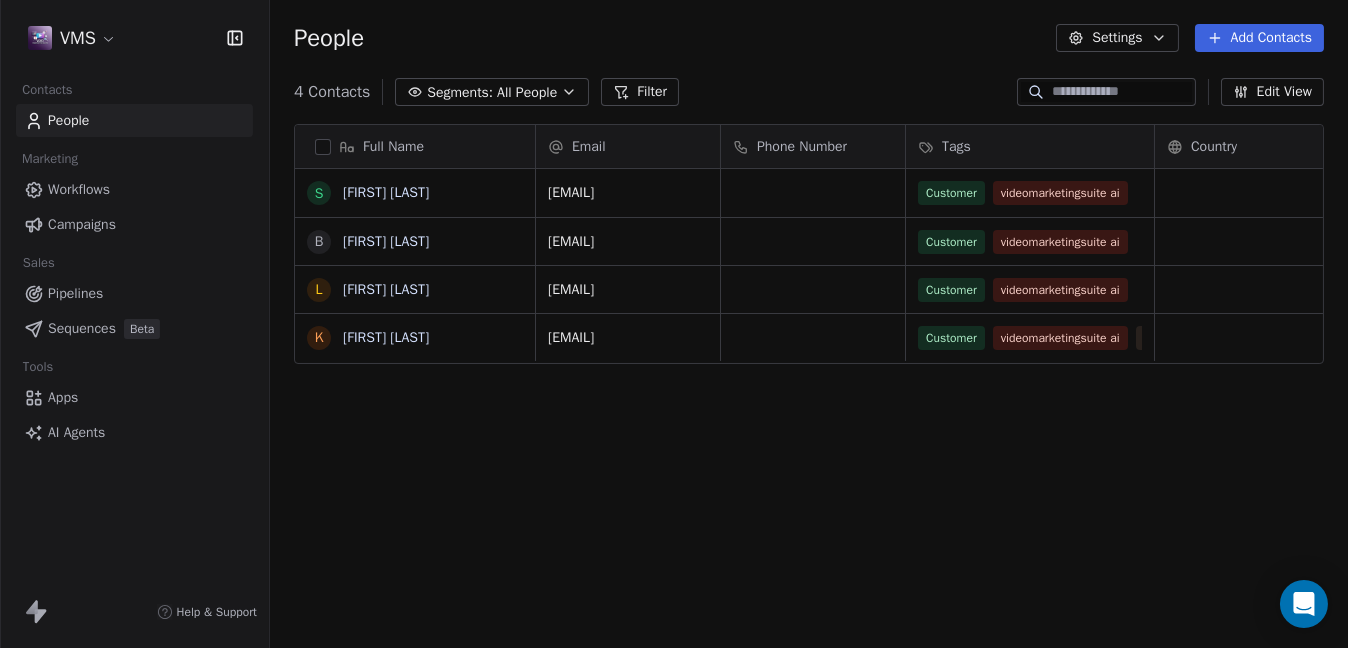 click on "Apps" at bounding box center (63, 397) 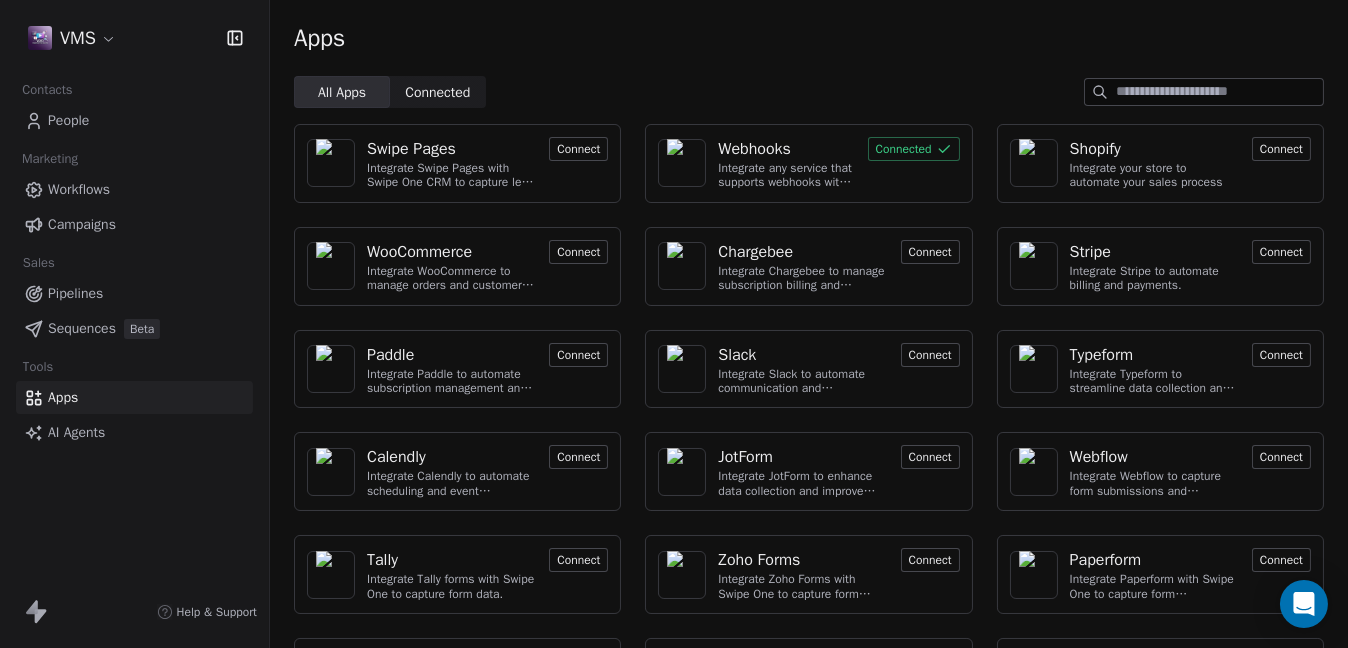 scroll, scrollTop: 183, scrollLeft: 0, axis: vertical 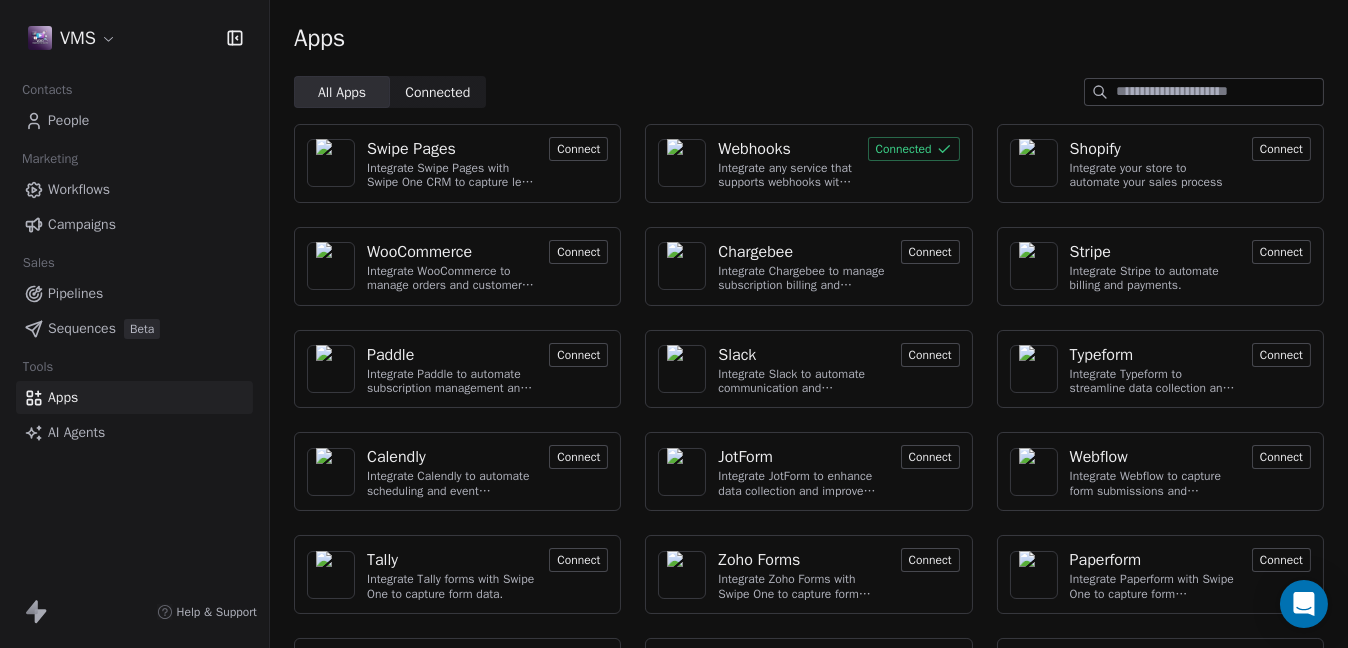 click on "People" at bounding box center [68, 120] 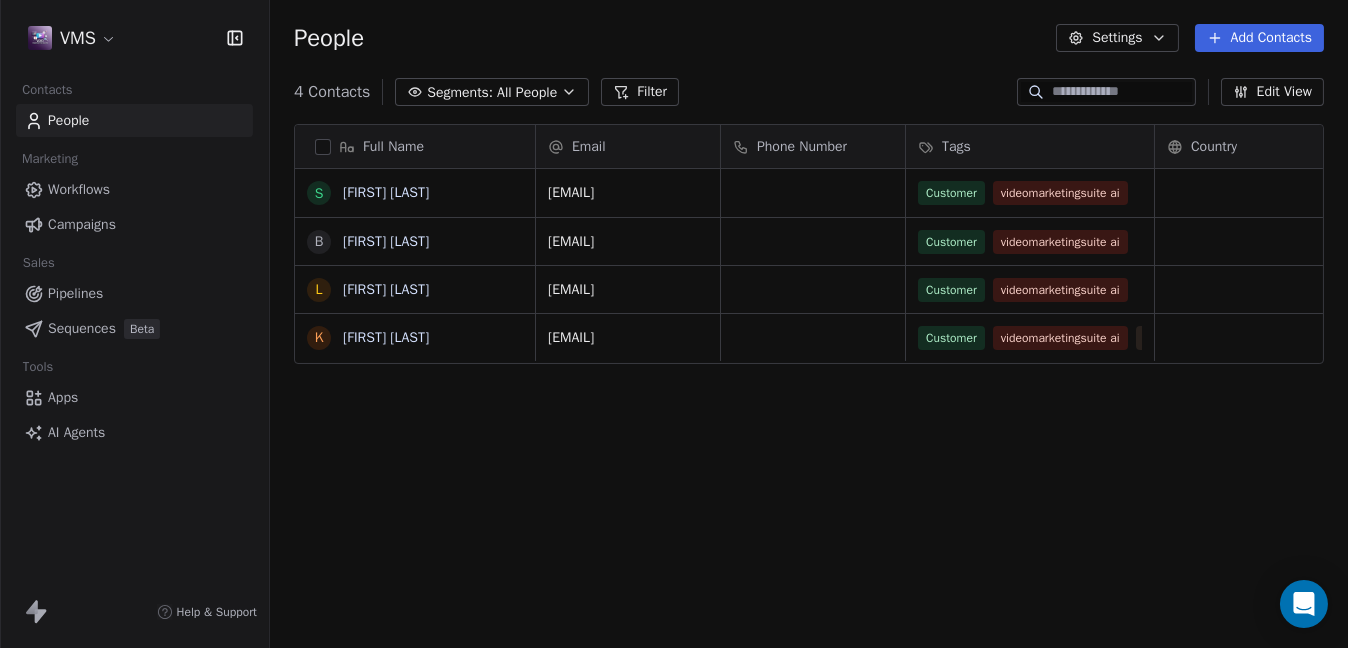 scroll, scrollTop: 16, scrollLeft: 16, axis: both 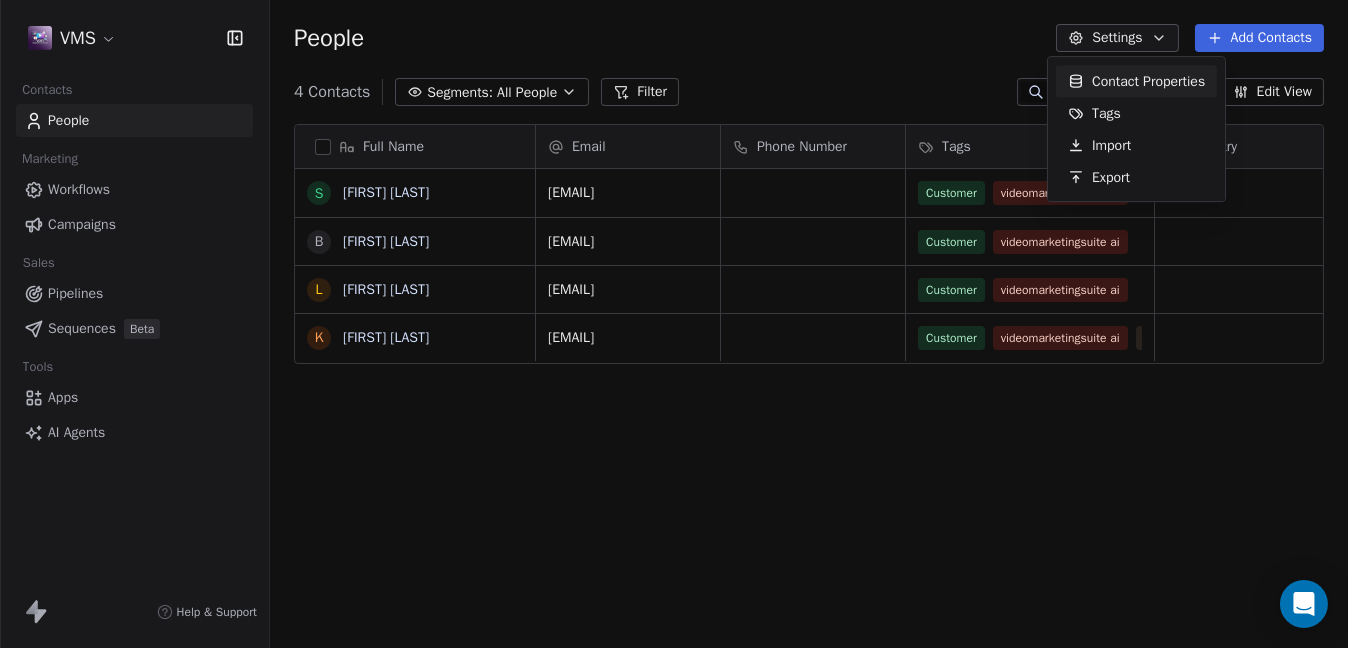 click on "VMS Contacts People Marketing Workflows Campaigns Sales Pipelines Sequences Beta Tools Apps AI Agents Help & Support People Settings Add Contacts 4 Contacts Segments: All People Filter Edit View Tag Add to Sequence Export Full Name [FIRST] [LAST] [FIRST] [LAST] [FIRST] [LAST] [FIRST] [LAST] Email Phone Number Tags Country Website Job Title Status [EMAIL] Customer videomarketingsuite ai [EMAIL] Customer videomarketingsuite ai [EMAIL] Customer videomarketingsuite ai [EMAIL] Customer videomarketingsuite ai unsubscribed vms ai
To pick up a draggable item, press the space bar.
While dragging, use the arrow keys to move the item.
Press space again to drop the item in its new position, or press escape to cancel.
Contact Properties Tags Import Export" at bounding box center [674, 324] 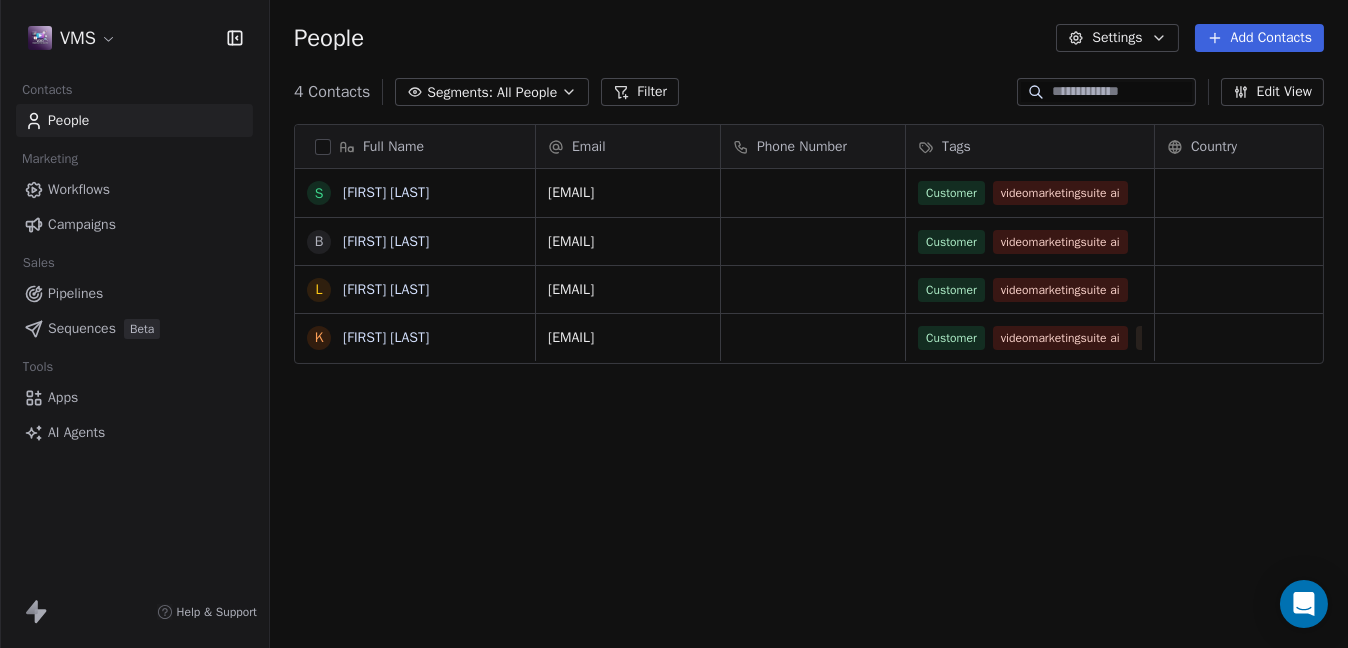 click on "Edit View" at bounding box center (1272, 92) 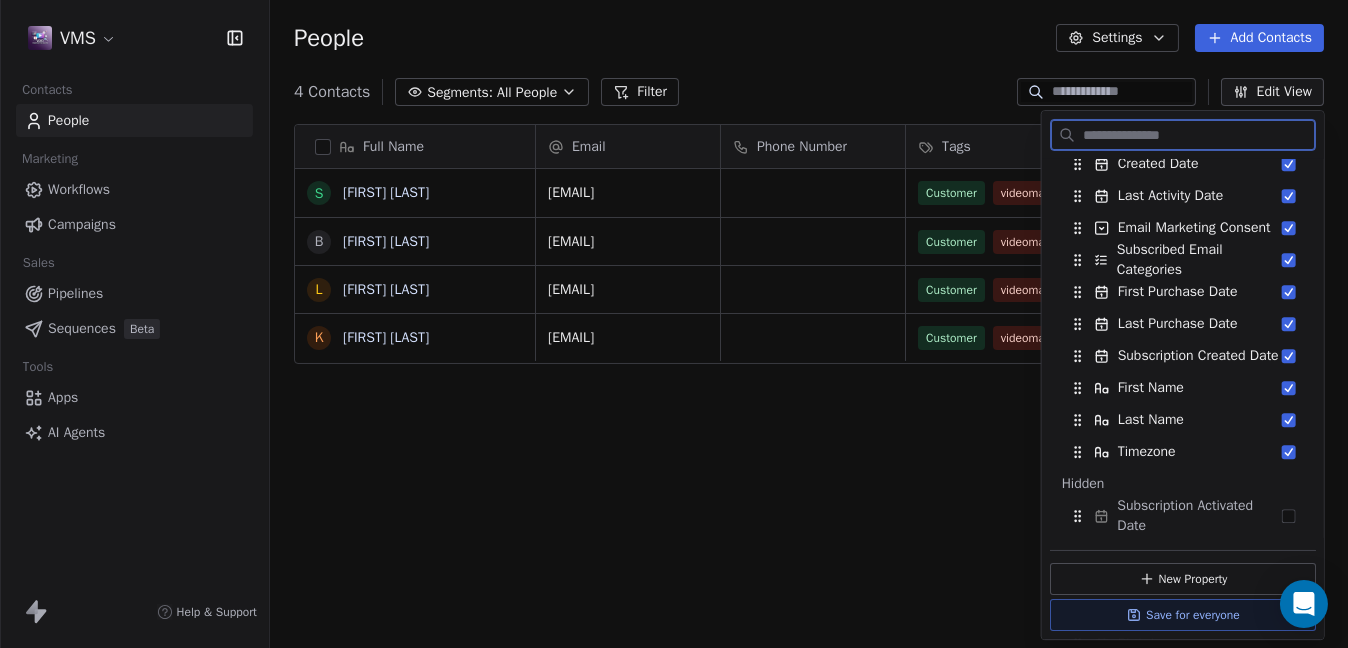 scroll, scrollTop: 489, scrollLeft: 0, axis: vertical 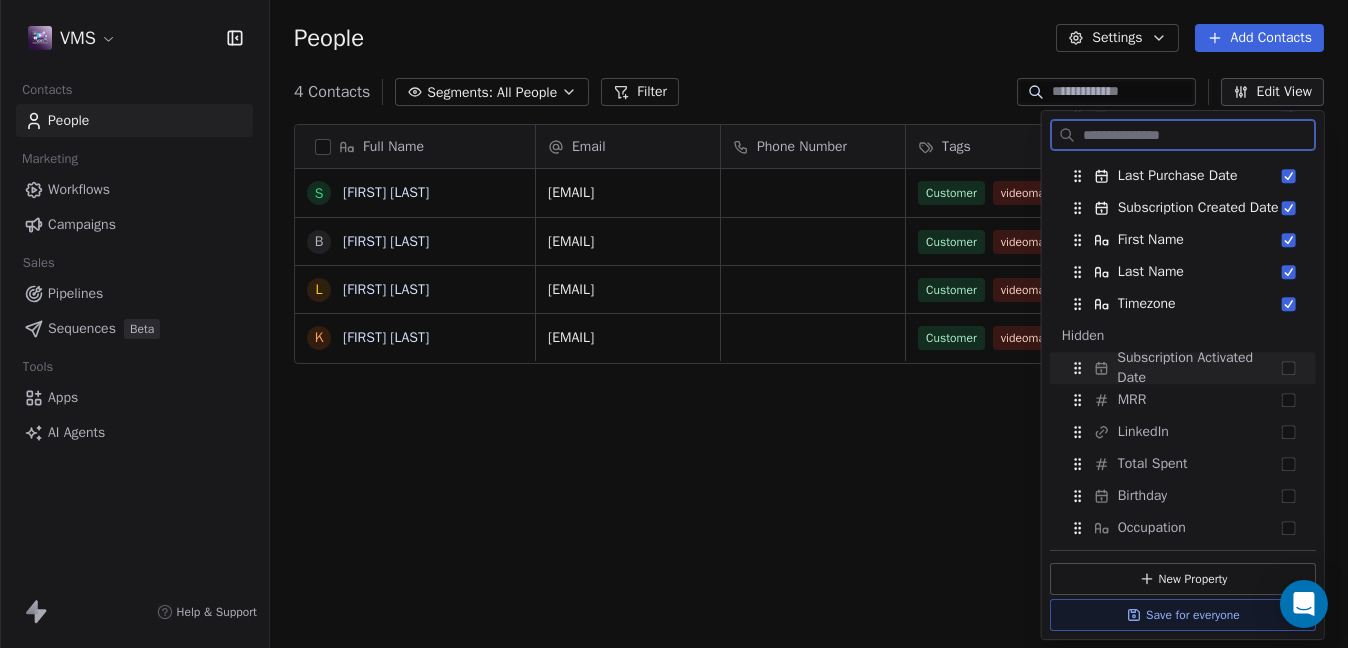 click on "Subscription Activated Date" at bounding box center (1183, 368) 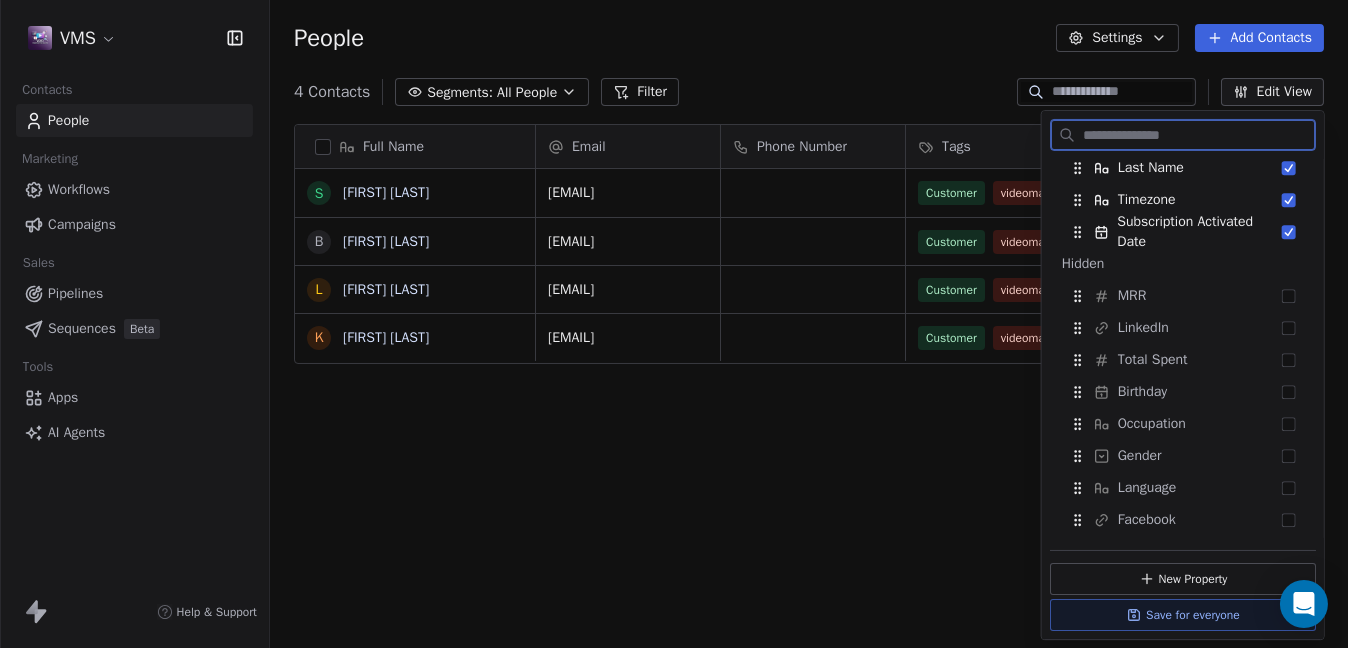 scroll, scrollTop: 644, scrollLeft: 0, axis: vertical 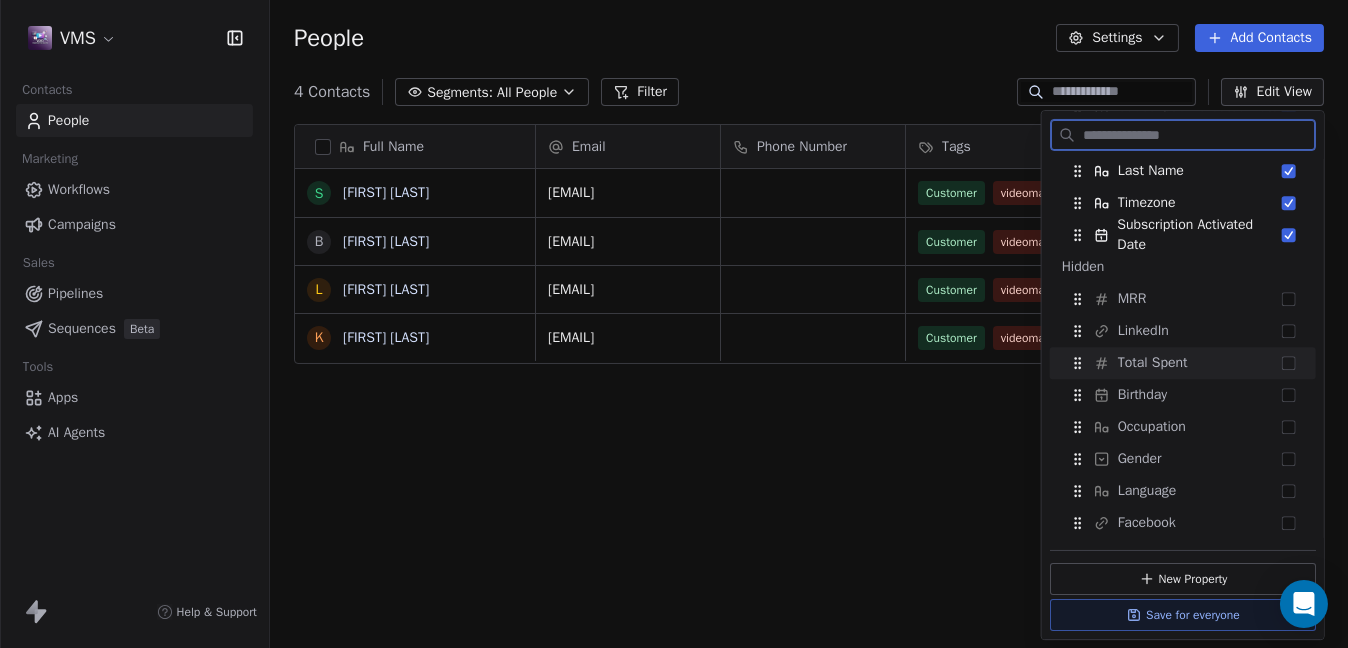 click at bounding box center (1289, 363) 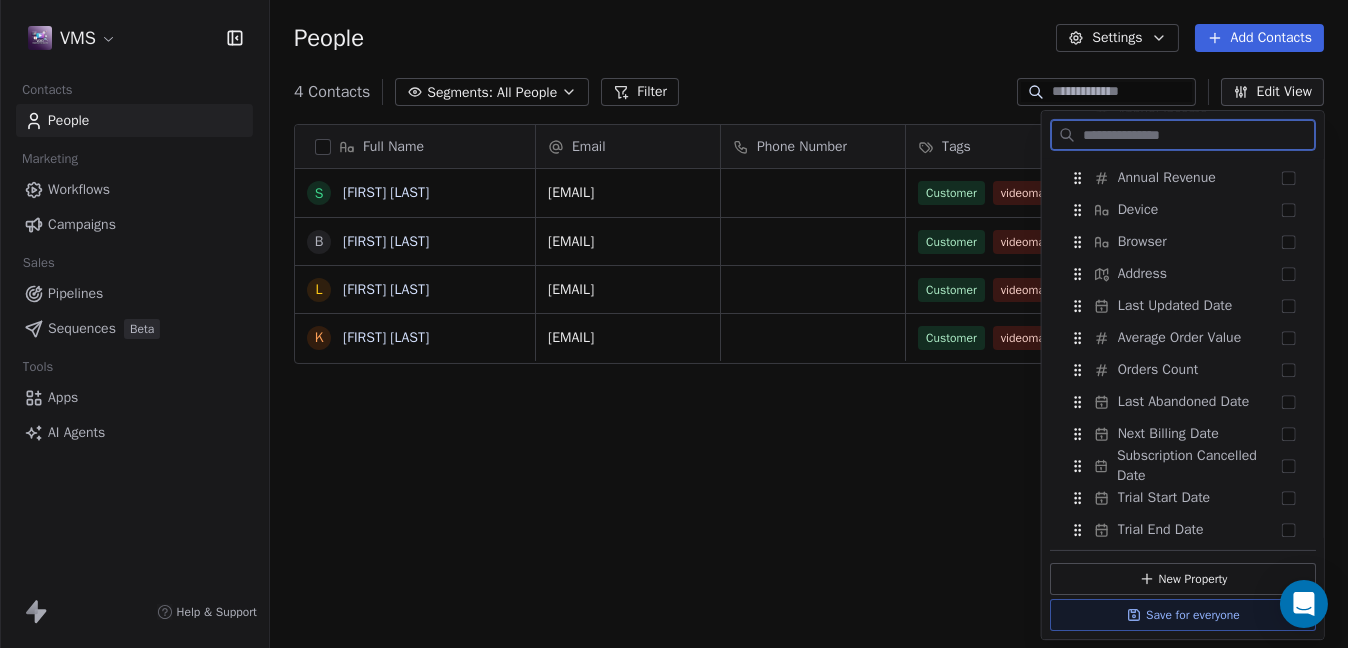 scroll, scrollTop: 1152, scrollLeft: 0, axis: vertical 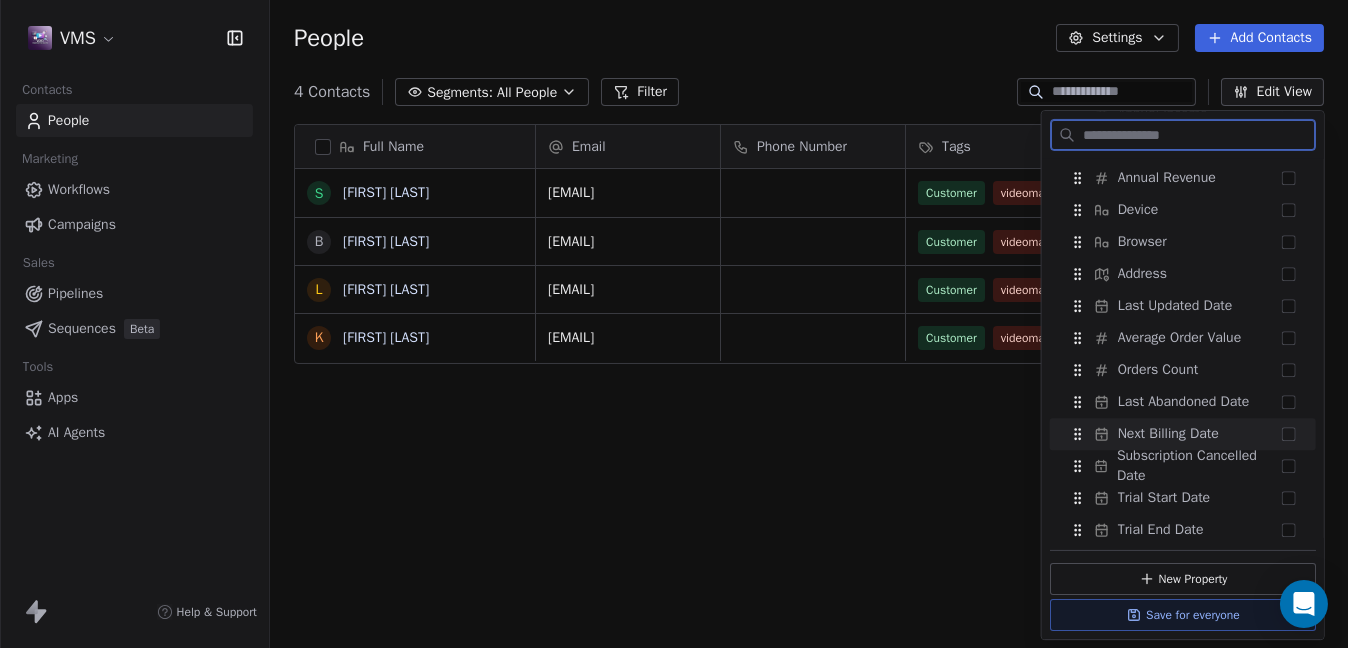 click at bounding box center (1289, 434) 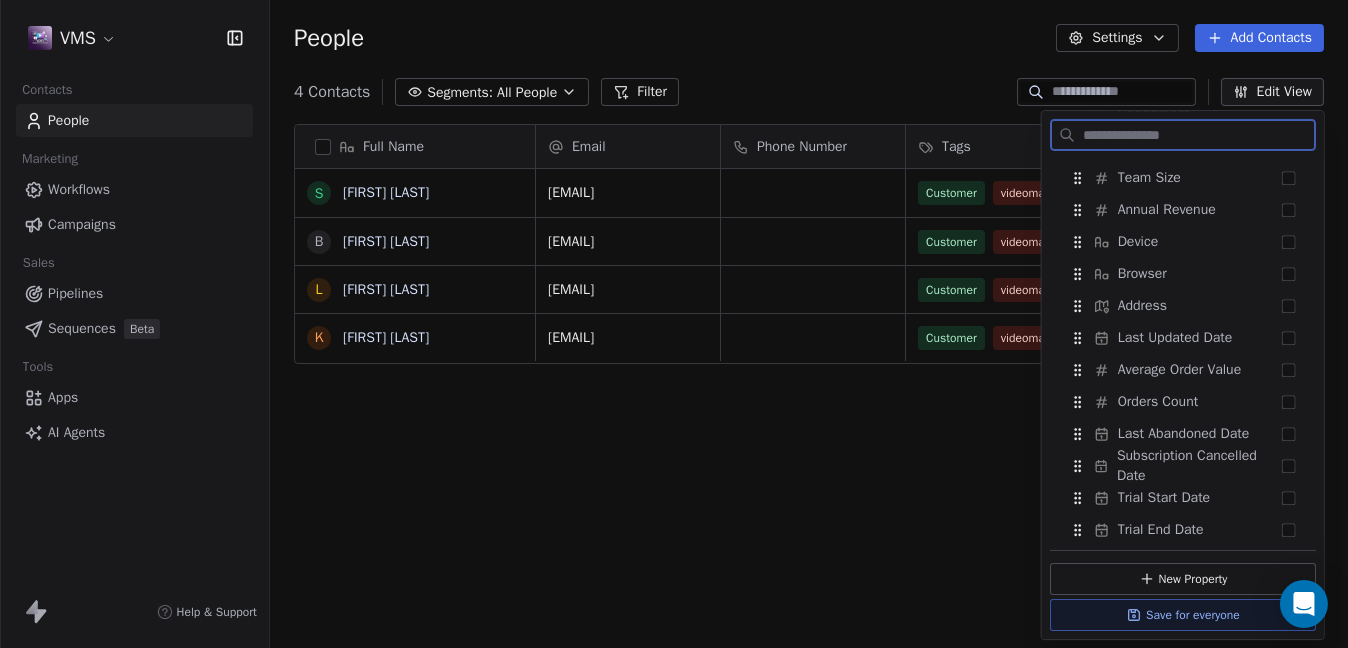 scroll, scrollTop: 1181, scrollLeft: 0, axis: vertical 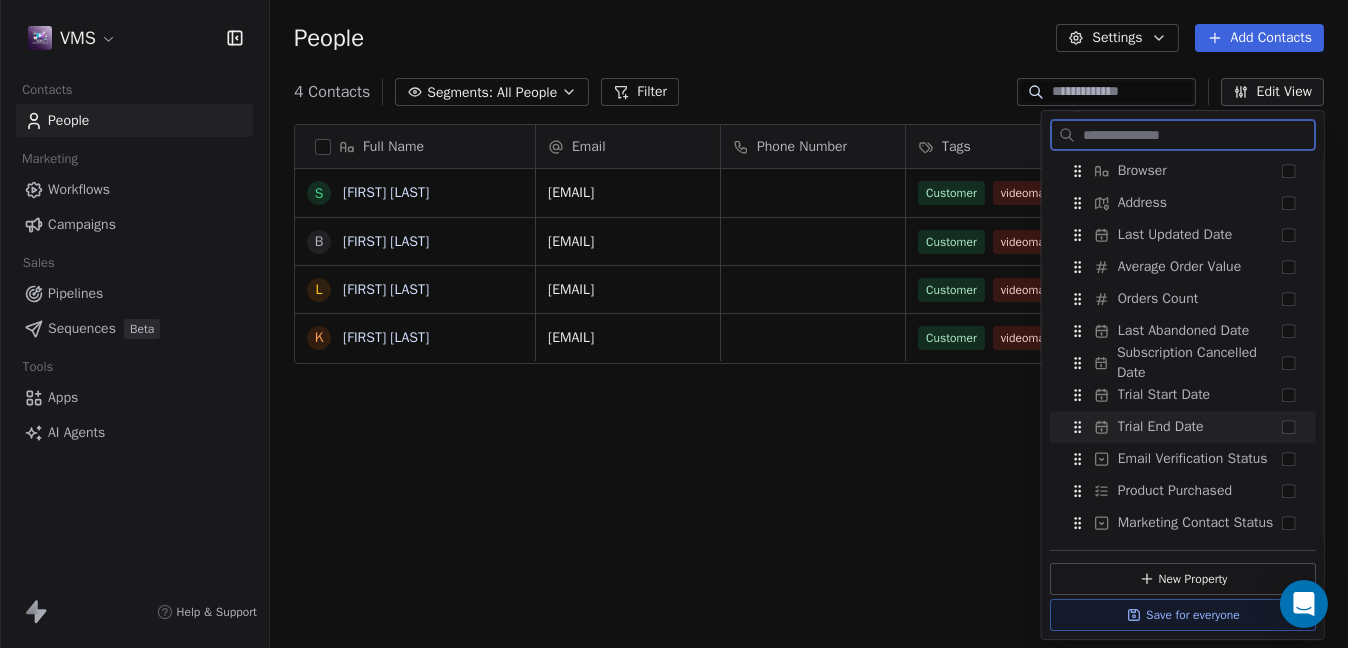 click at bounding box center [1289, 427] 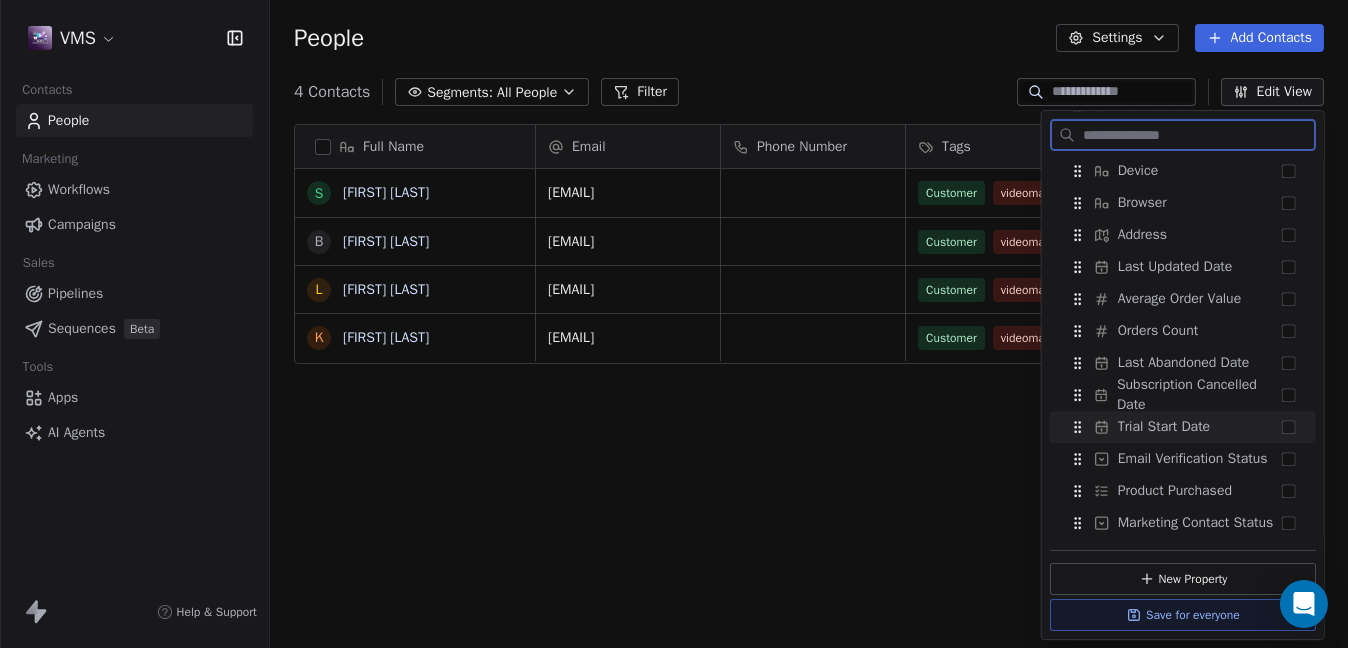 click at bounding box center (1289, 427) 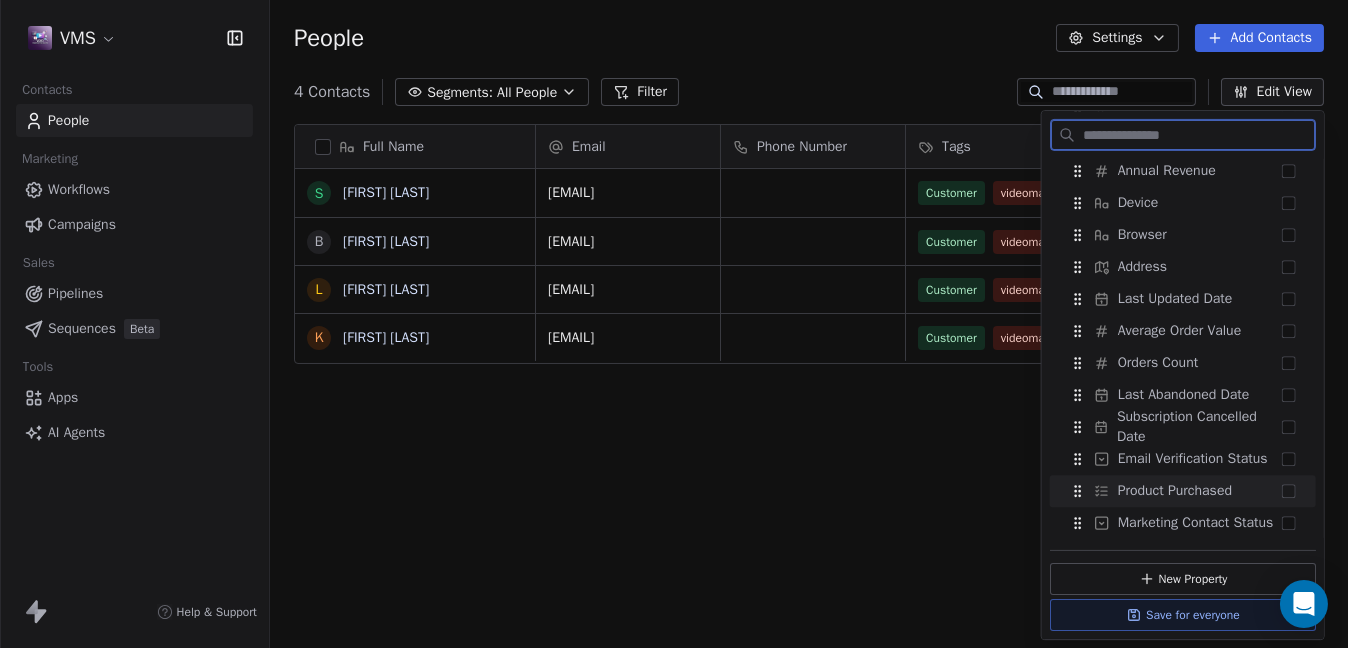 click at bounding box center [1289, 491] 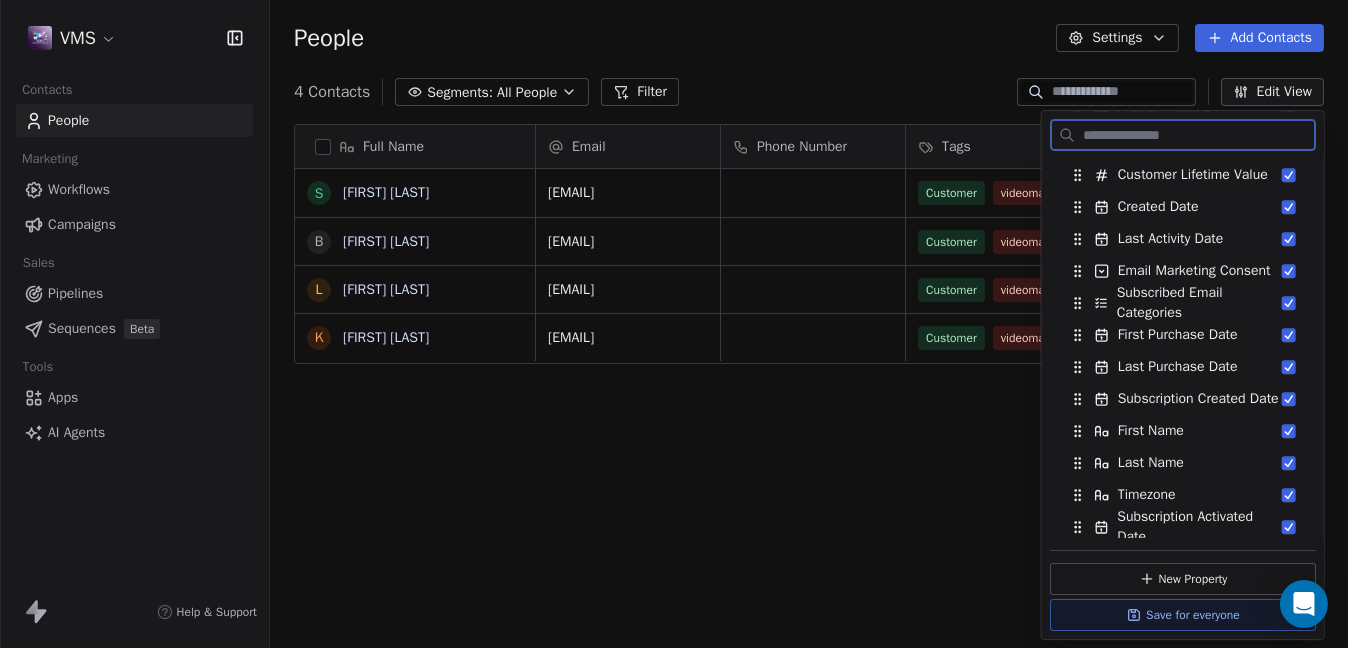 scroll, scrollTop: 0, scrollLeft: 0, axis: both 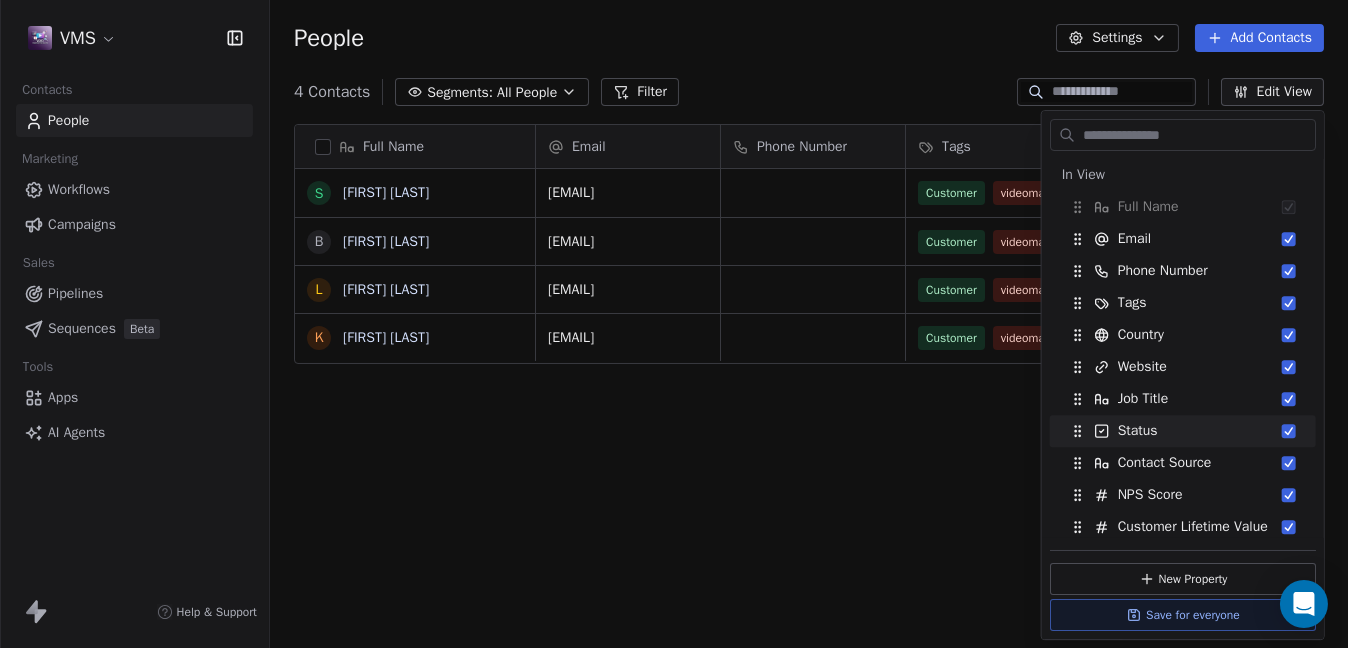 click on "Full Name [FIRST] [LAST] [FIRST] [LAST] [FIRST] [LAST] [FIRST] [LAST] Email Phone Number Tags Country Website Job Title Status [EMAIL] Customer videomarketingsuite ai [EMAIL] Customer videomarketingsuite ai [EMAIL] Customer videomarketingsuite ai [EMAIL] Customer videomarketingsuite ai unsubscribed vms ai
To pick up a draggable item, press the space bar.
While dragging, use the arrow keys to move the item.
Press space again to drop the item in its new position, or press escape to cancel." at bounding box center (809, 393) 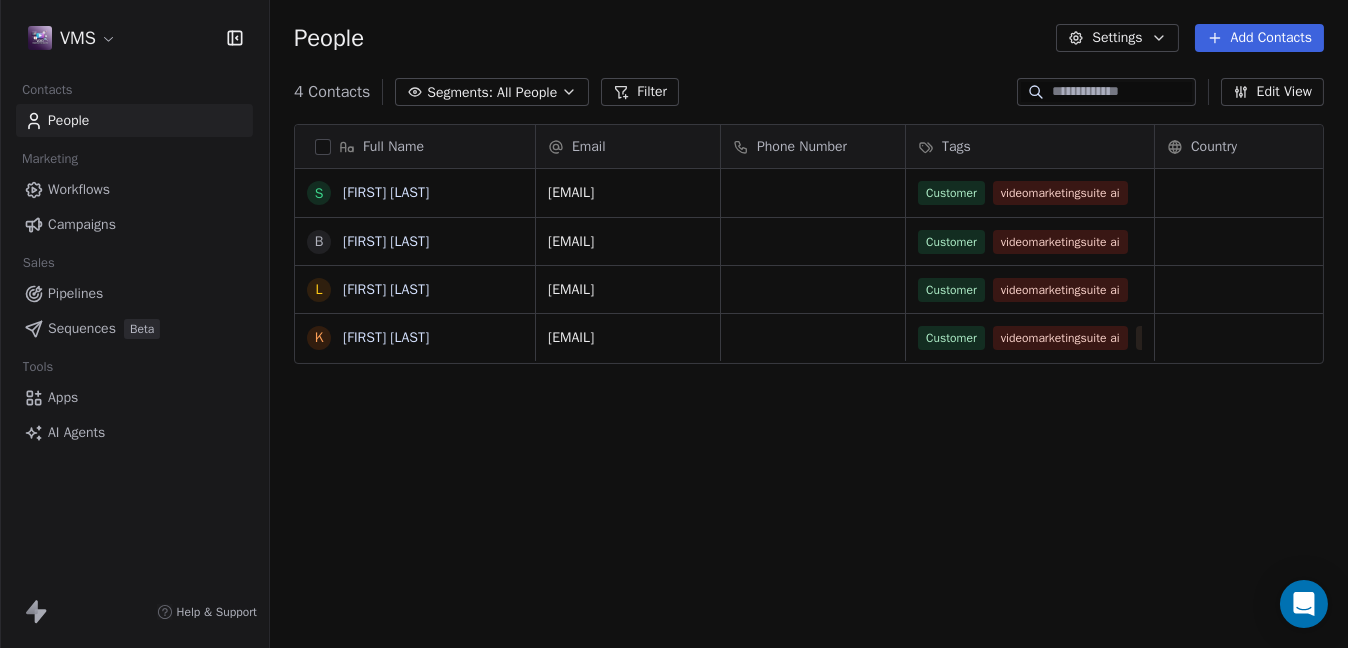 click on "[EMAIL] Customer videomarketingsuite ai [EMAIL] Customer videomarketingsuite ai [EMAIL] Customer videomarketingsuite ai [EMAIL] Customer videomarketingsuite ai unsubscribed vms ai" at bounding box center (3051, 408) 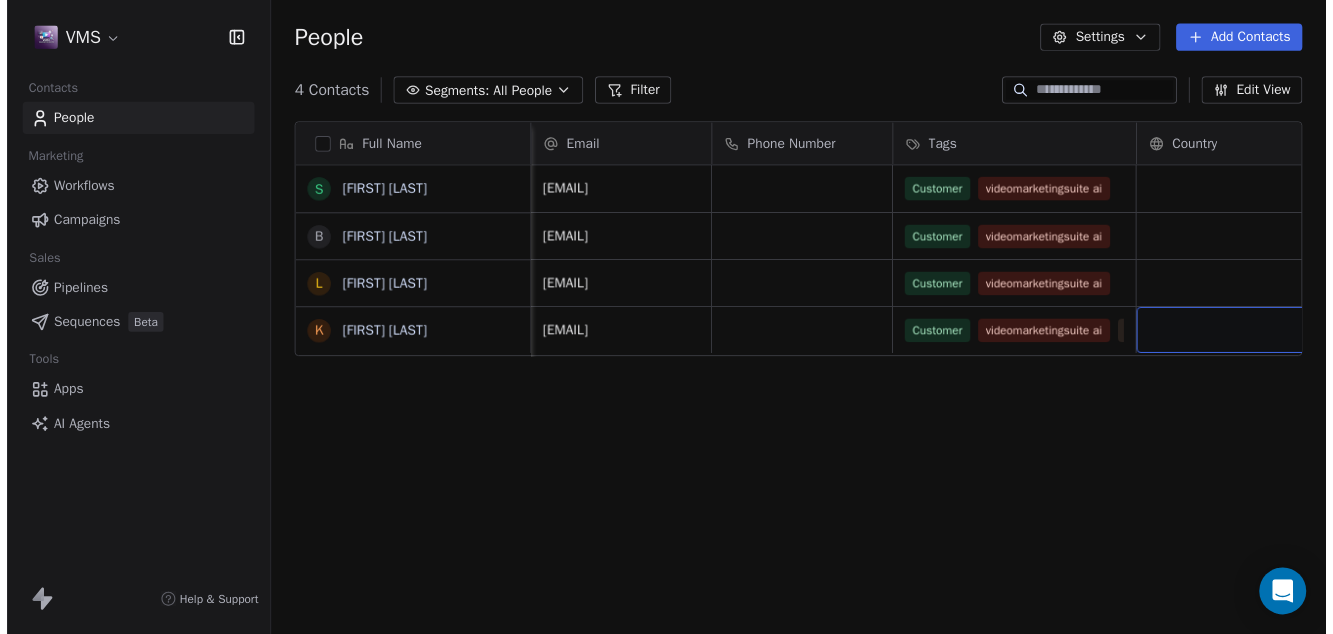scroll, scrollTop: 0, scrollLeft: 30, axis: horizontal 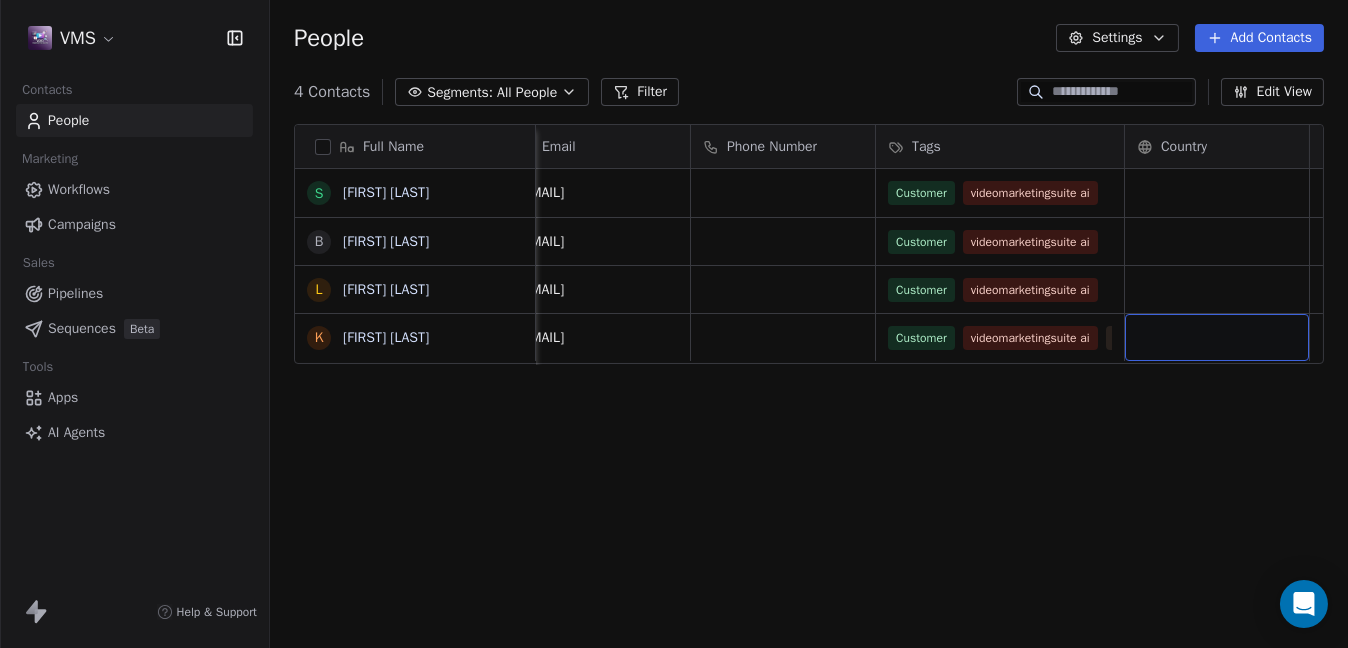 drag, startPoint x: 1290, startPoint y: 353, endPoint x: 1096, endPoint y: 302, distance: 200.59163 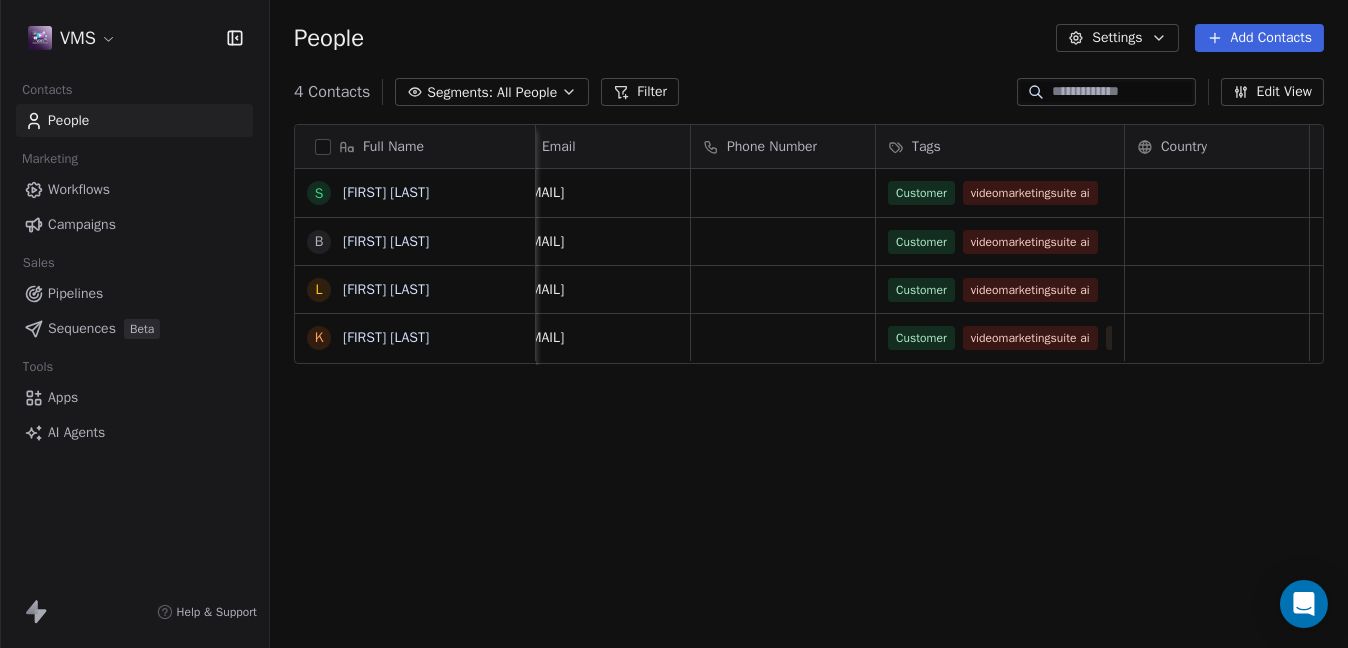 click on "VMS Contacts People Marketing Workflows Campaigns Sales Pipelines Sequences Beta Tools Apps AI Agents Help & Support People Settings Add Contacts 4 Contacts Segments: All People Filter Edit View Tag Add to Sequence Export Full Name [FIRST] [LAST] [FIRST] [LAST] [FIRST] [LAST] [FIRST] [LAST] Email Phone Number Tags Country Website Job Title Status [EMAIL] Customer videomarketingsuite ai [EMAIL] Customer videomarketingsuite ai [EMAIL] Customer videomarketingsuite ai [EMAIL] Customer videomarketingsuite ai unsubscribed vms ai
To pick up a draggable item, press the space bar.
While dragging, use the arrow keys to move the item.
Press space again to drop the item in its new position, or press escape to cancel." at bounding box center [674, 324] 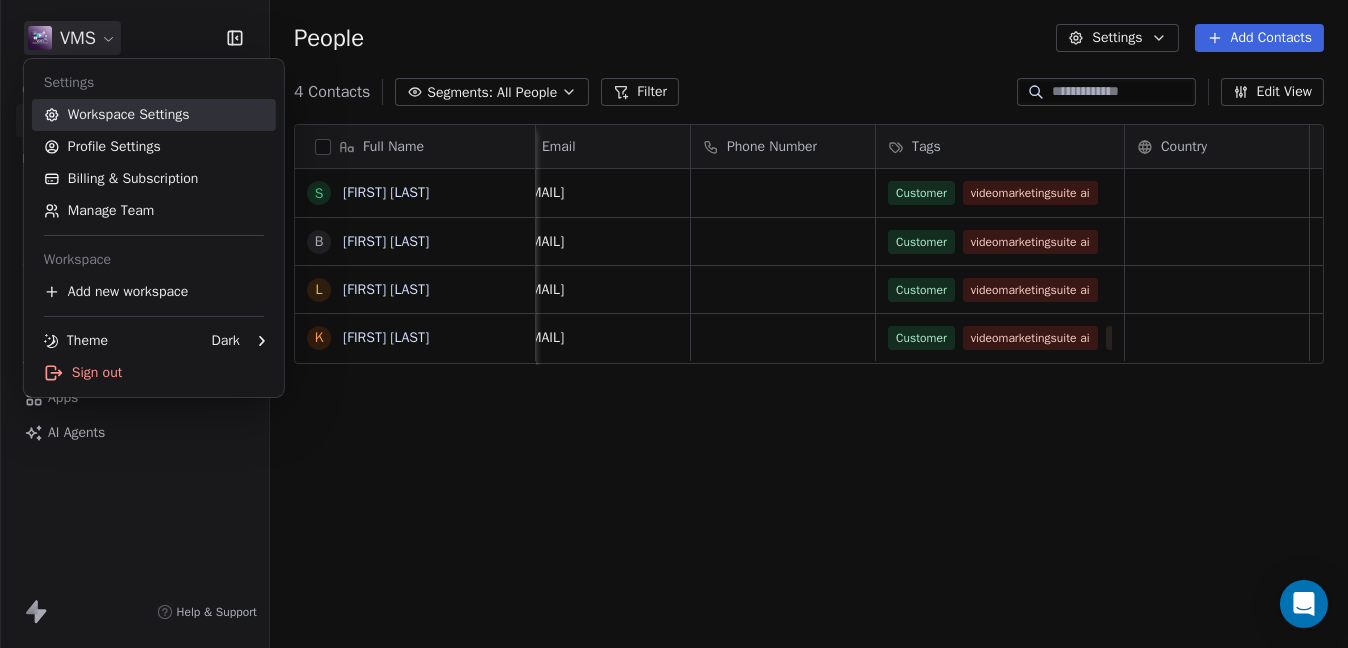 click on "Workspace Settings" at bounding box center (154, 115) 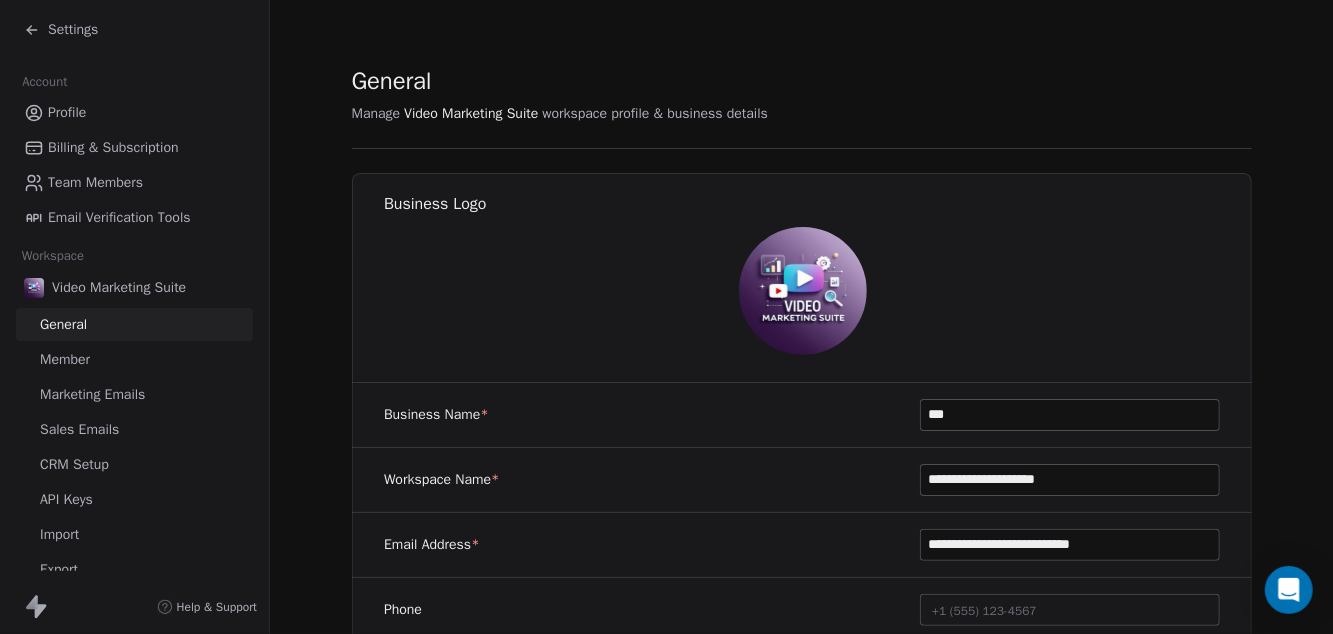 scroll, scrollTop: 21, scrollLeft: 0, axis: vertical 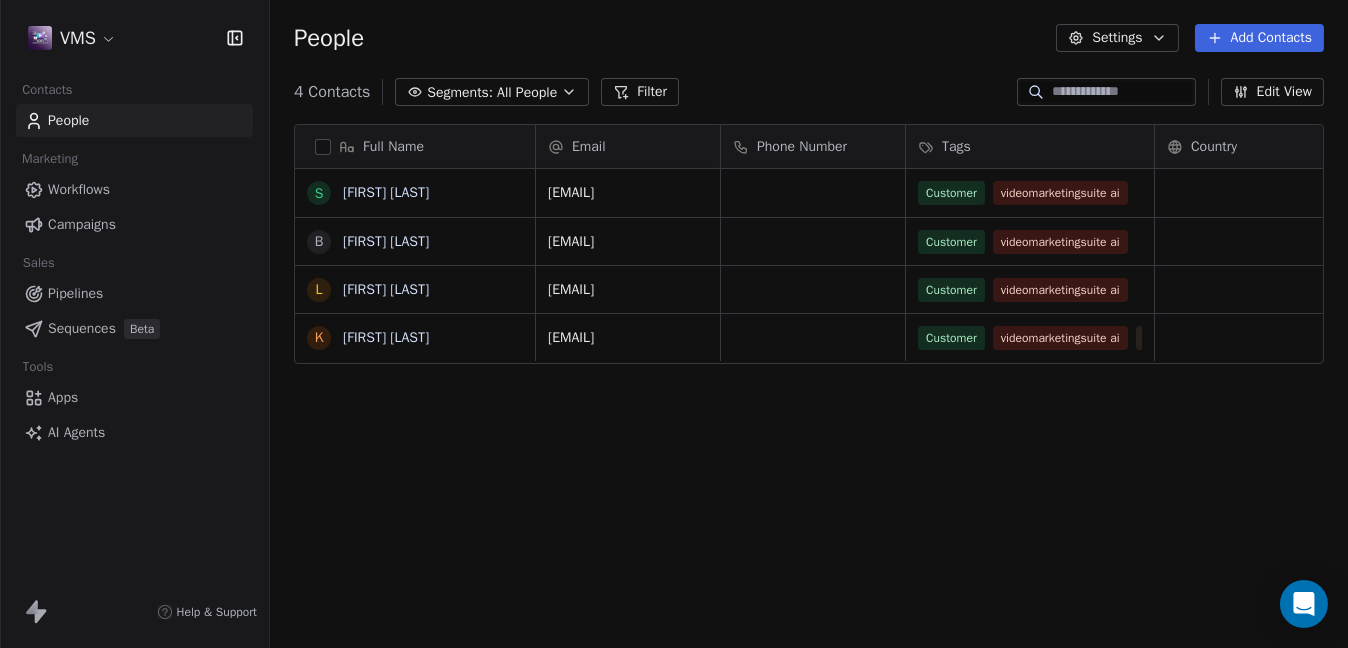 click on "Full Name [FIRST] [LAST] [FIRST] [LAST] [FIRST] [LAST] [FIRST] [LAST] Email Phone Number Tags Country Website Job Title Status [EMAIL] Customer videomarketingsuite ai [EMAIL] Customer videomarketingsuite ai [EMAIL] Customer videomarketingsuite ai [EMAIL] Customer videomarketingsuite ai unsubscribed vms ai
To pick up a draggable item, press the space bar.
While dragging, use the arrow keys to move the item.
Press space again to drop the item in its new position, or press escape to cancel." at bounding box center (809, 393) 